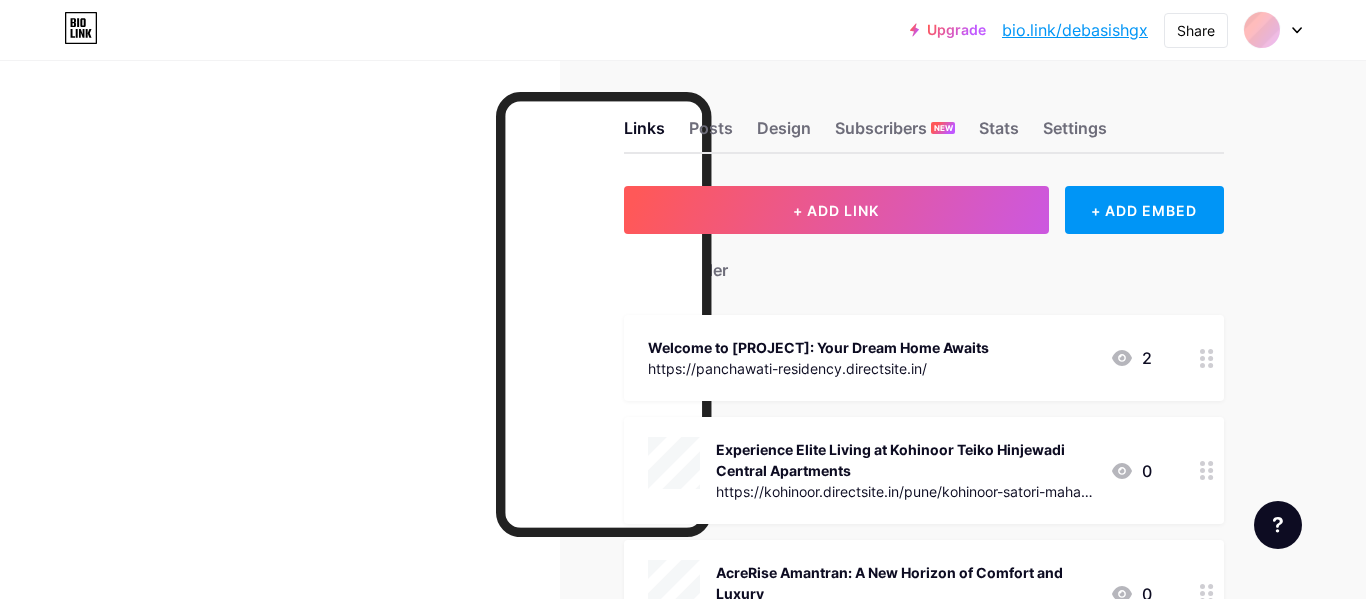 scroll, scrollTop: 0, scrollLeft: 0, axis: both 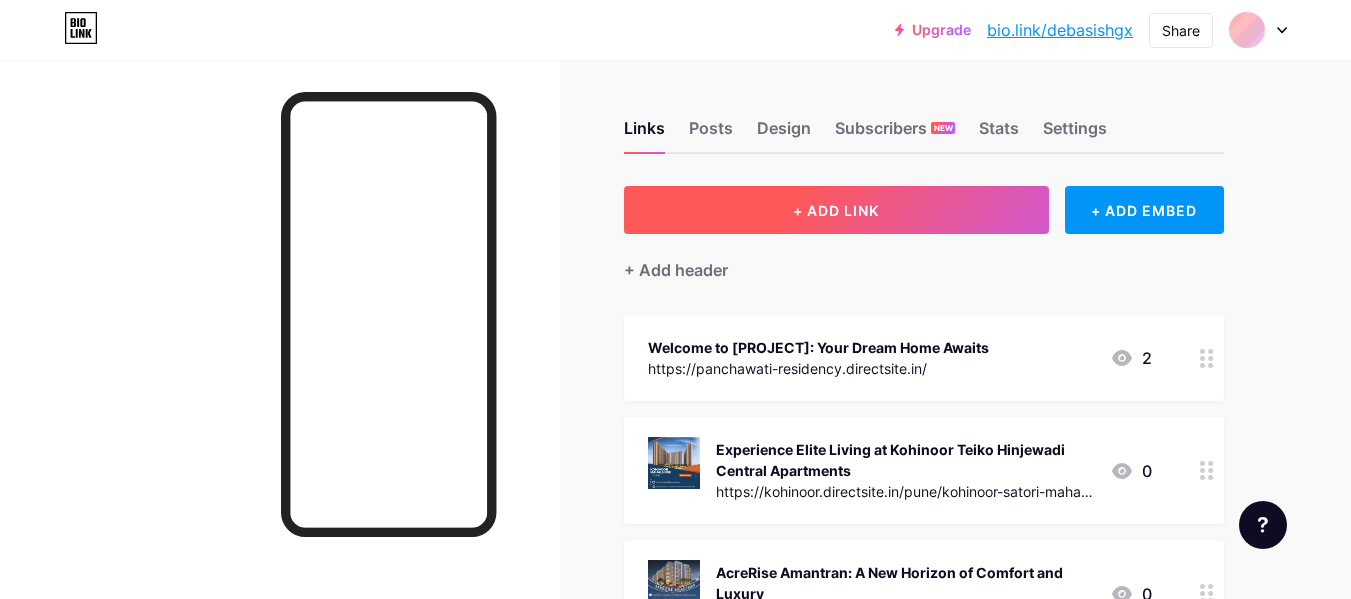 click on "+ ADD LINK" at bounding box center (836, 210) 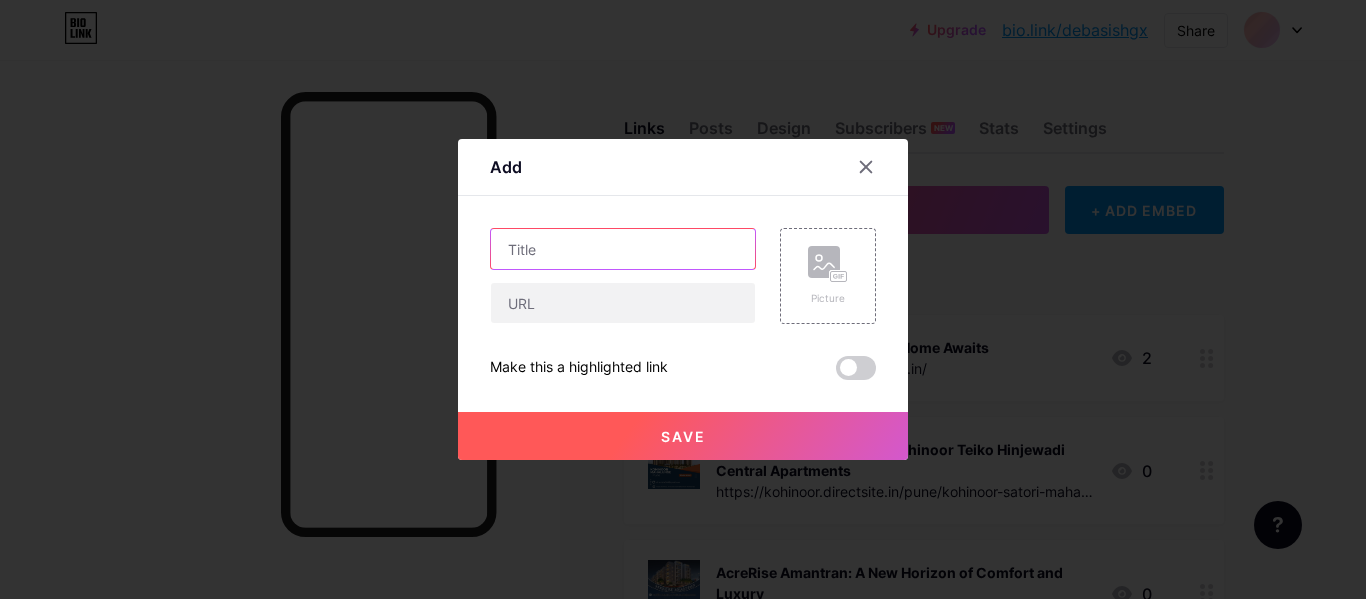 click at bounding box center (623, 249) 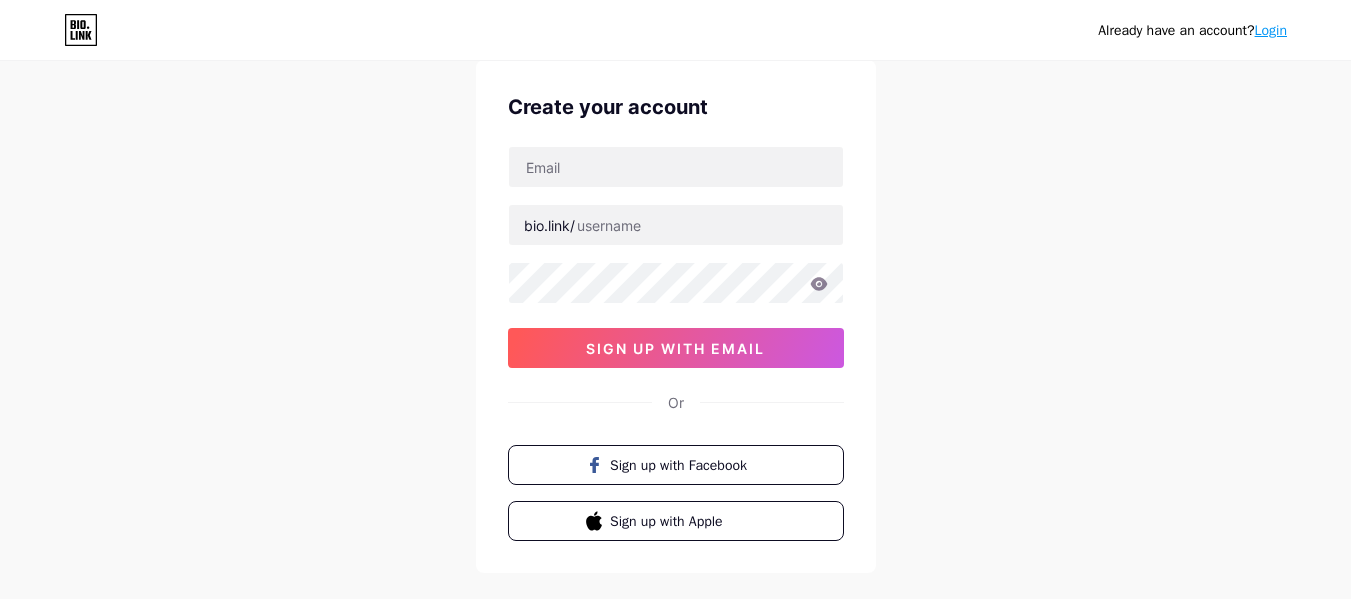 scroll, scrollTop: 0, scrollLeft: 0, axis: both 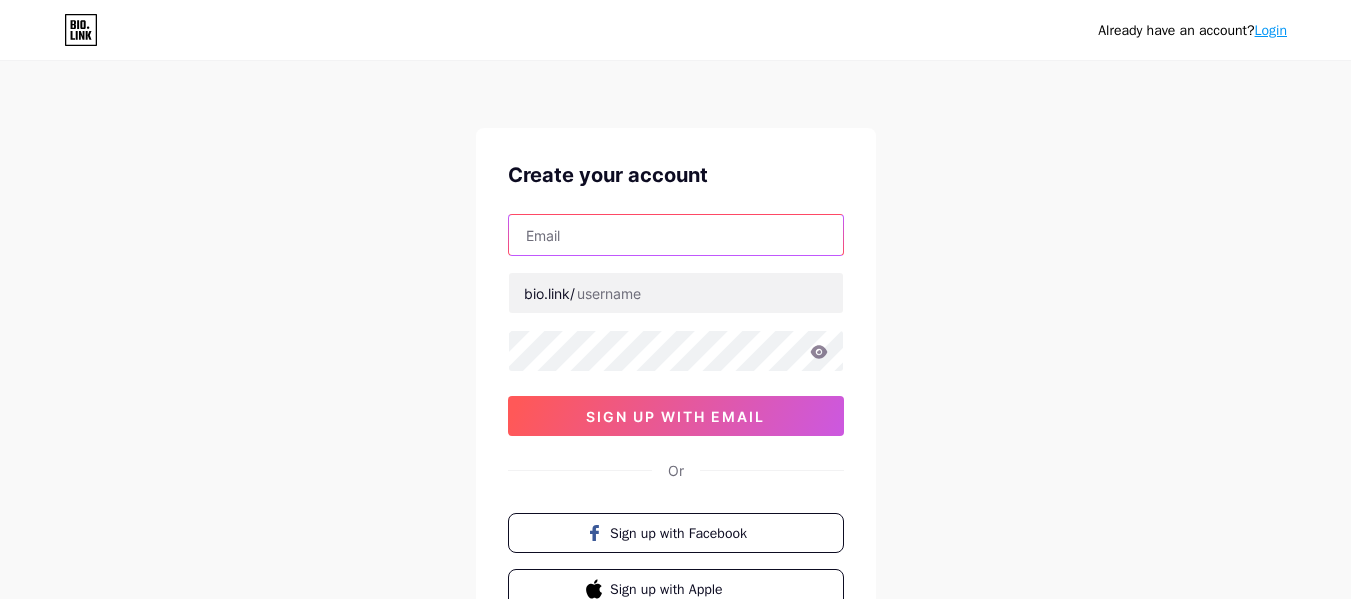 click at bounding box center (676, 235) 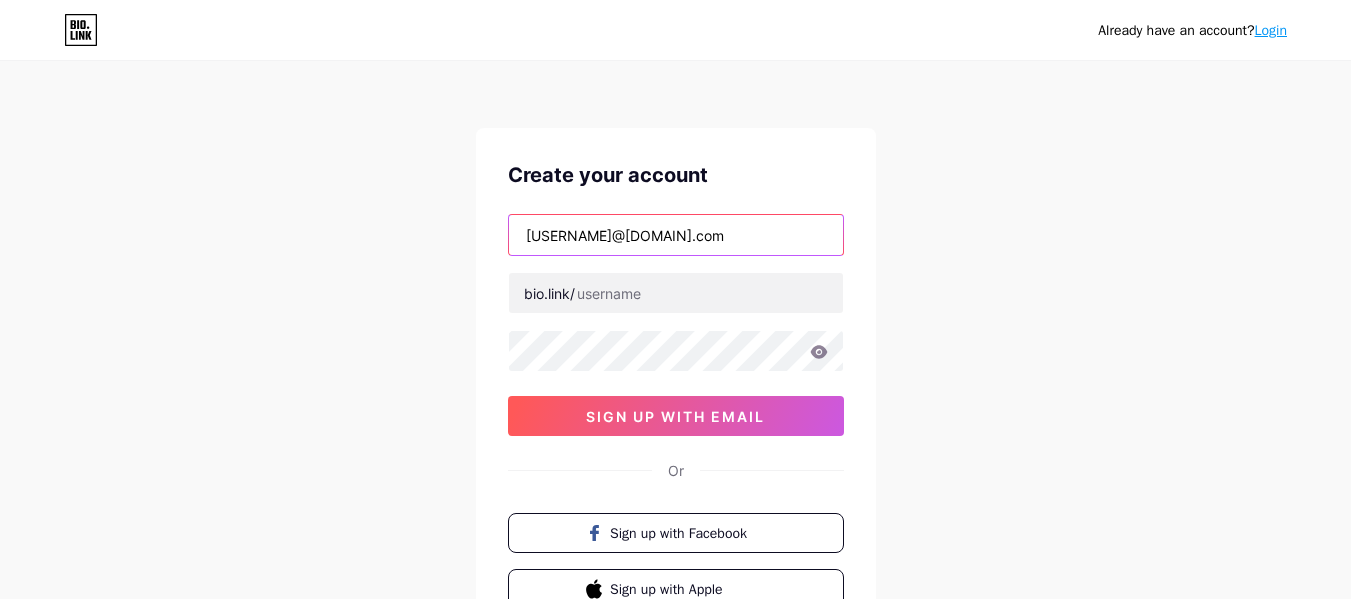 type on "[USERNAME]@[DOMAIN].com" 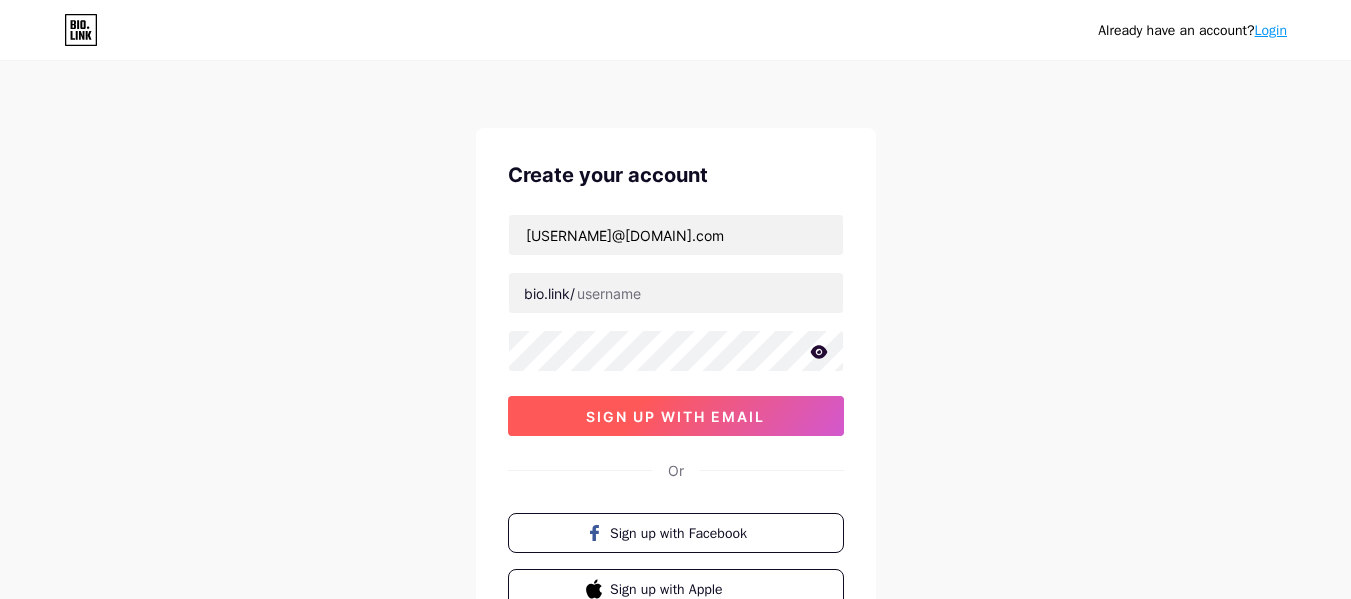 click on "sign up with email" at bounding box center (676, 416) 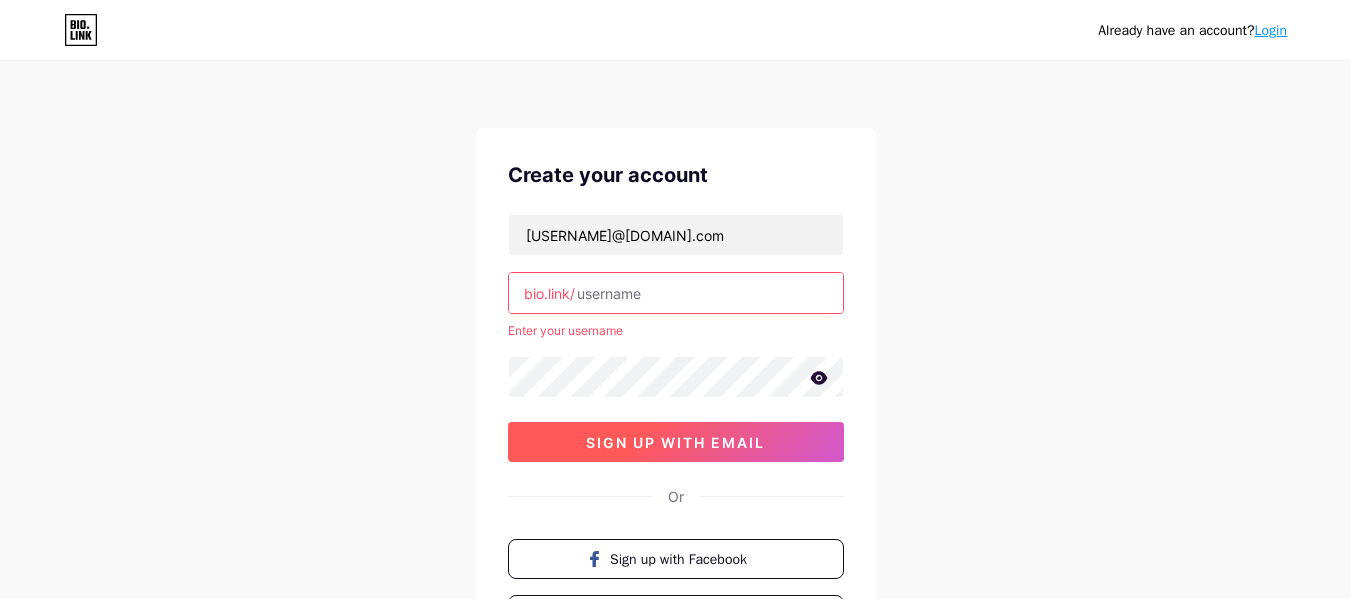 click on "sign up with email" at bounding box center (675, 442) 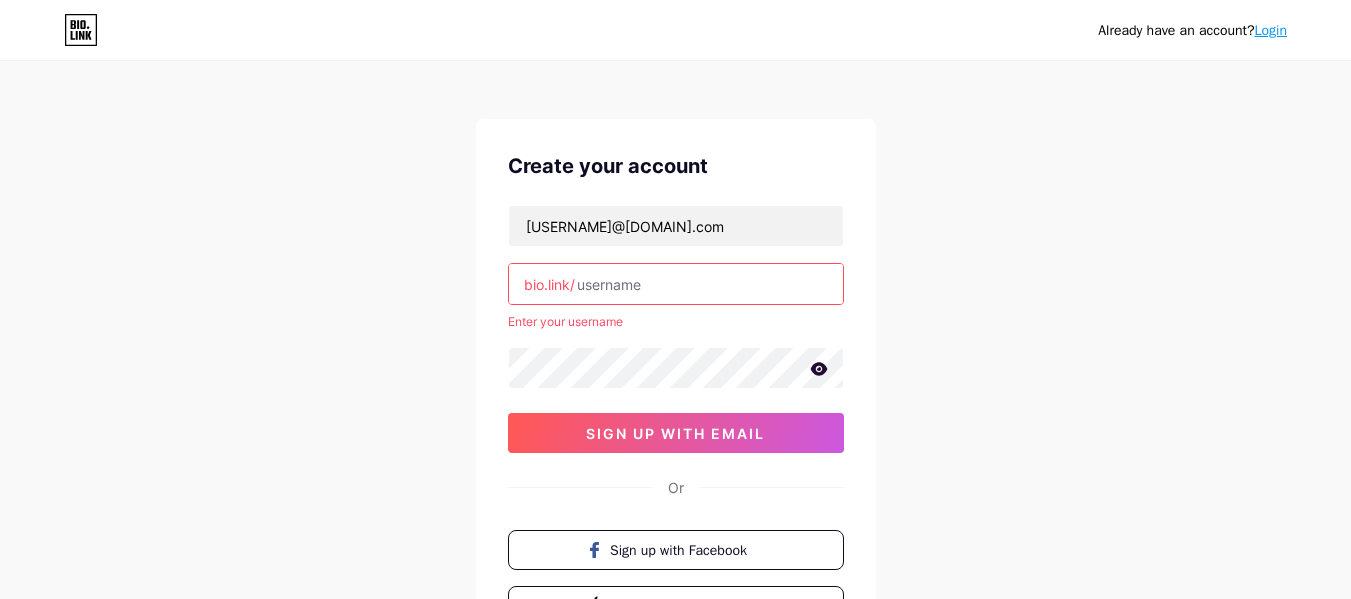 scroll, scrollTop: 0, scrollLeft: 0, axis: both 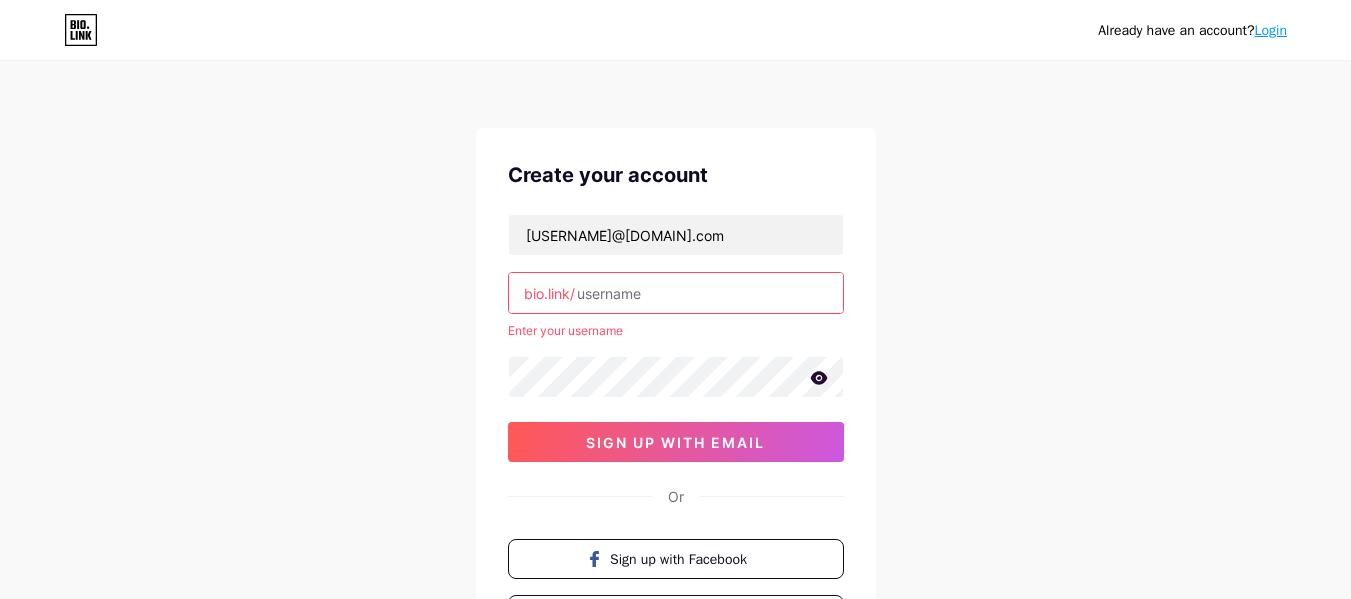 click on "Already have an account?  Login" at bounding box center [675, 30] 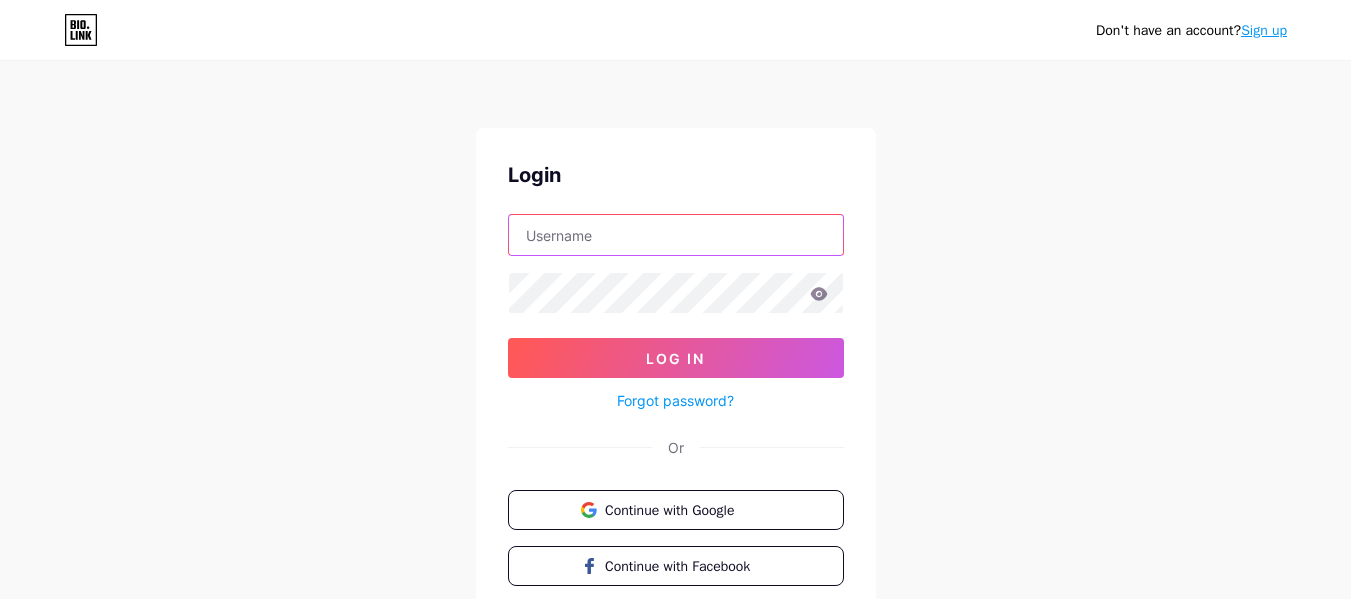 type on "[USERNAME]@[DOMAIN].com" 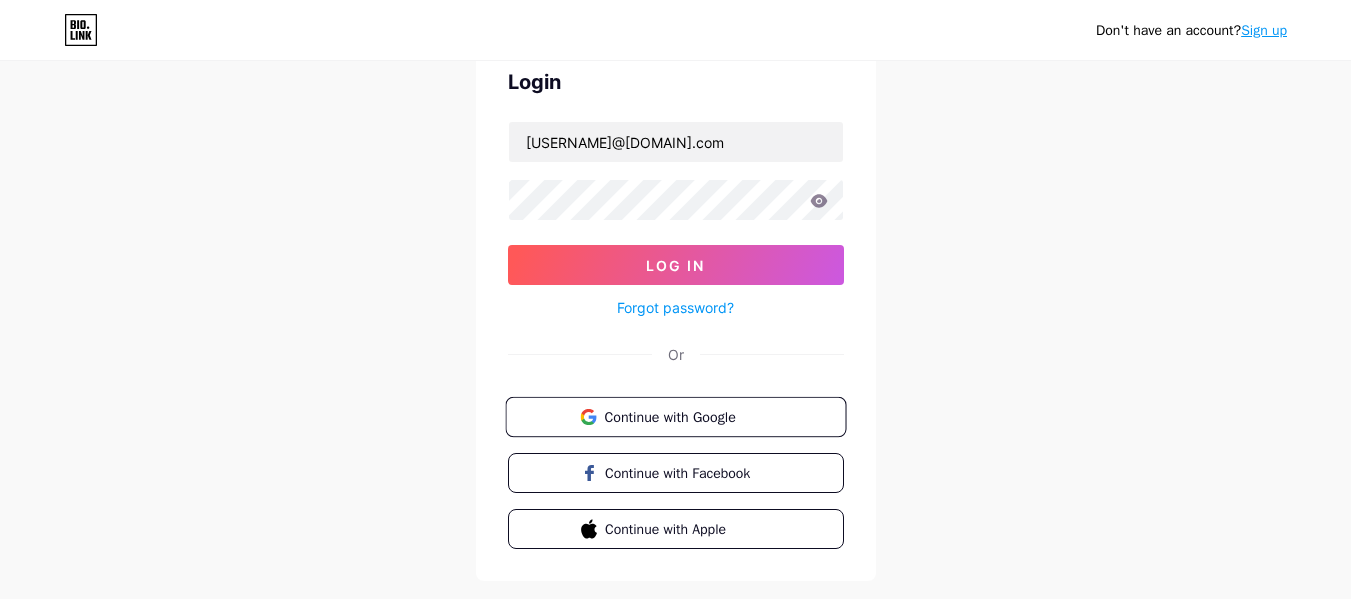 scroll, scrollTop: 138, scrollLeft: 0, axis: vertical 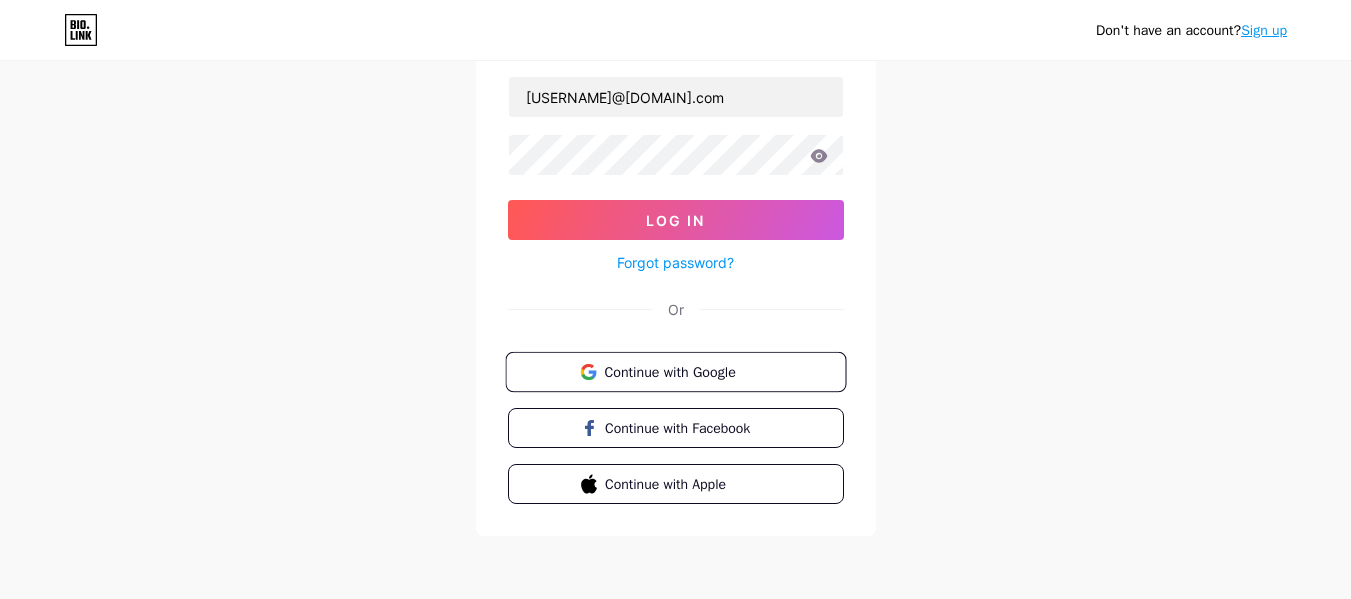 click on "Continue with Google" at bounding box center (687, 371) 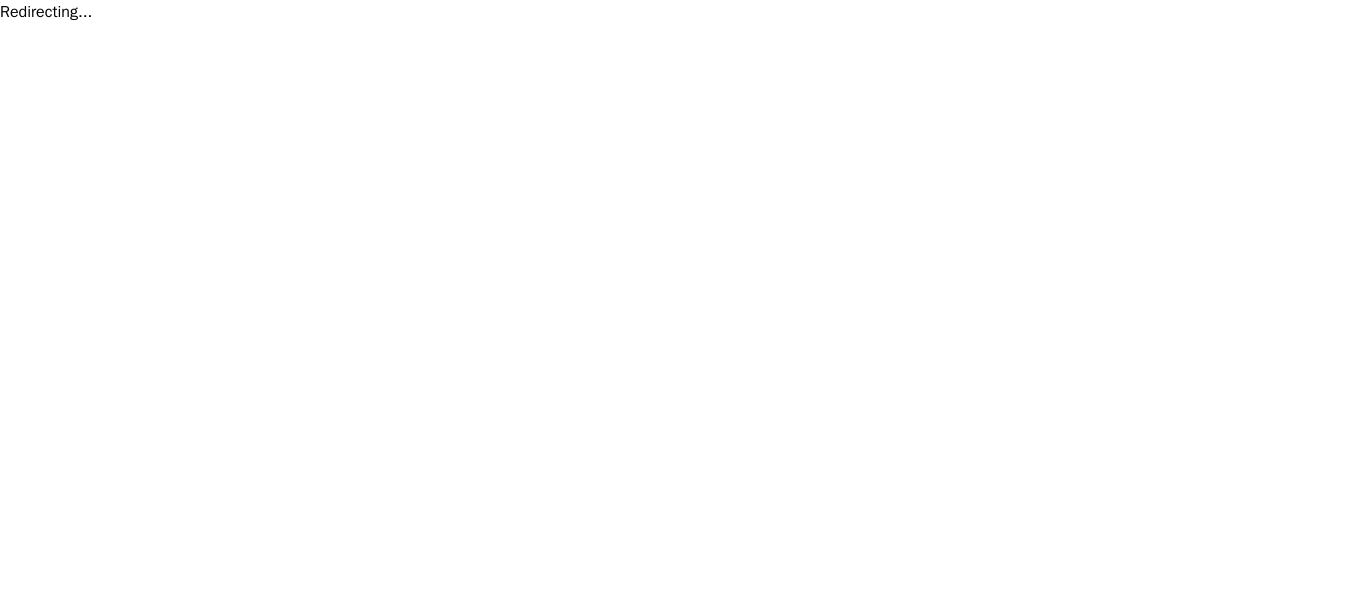 scroll, scrollTop: 0, scrollLeft: 0, axis: both 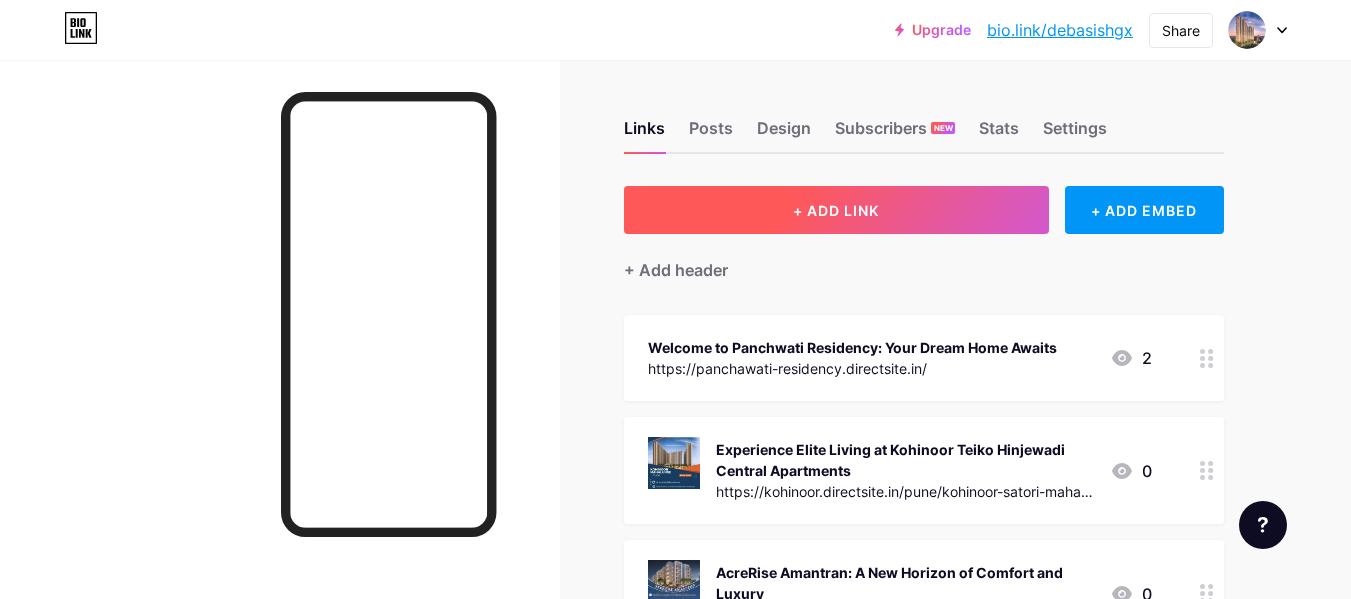 click on "+ ADD LINK" at bounding box center [836, 210] 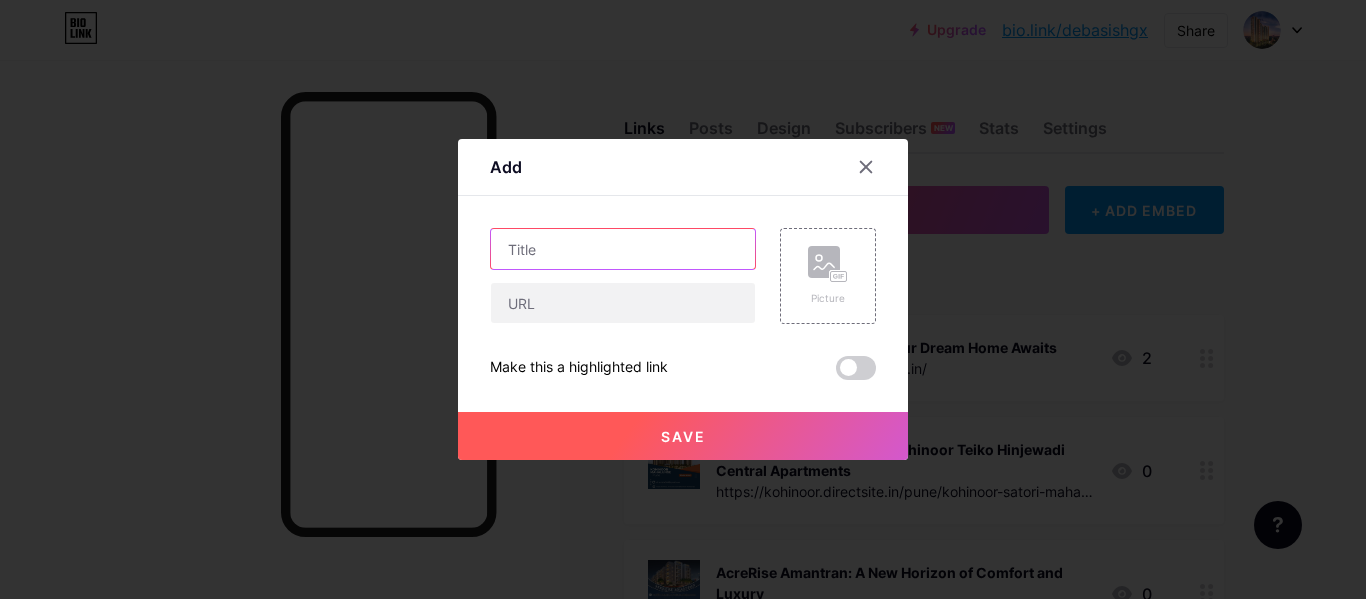 click at bounding box center (623, 249) 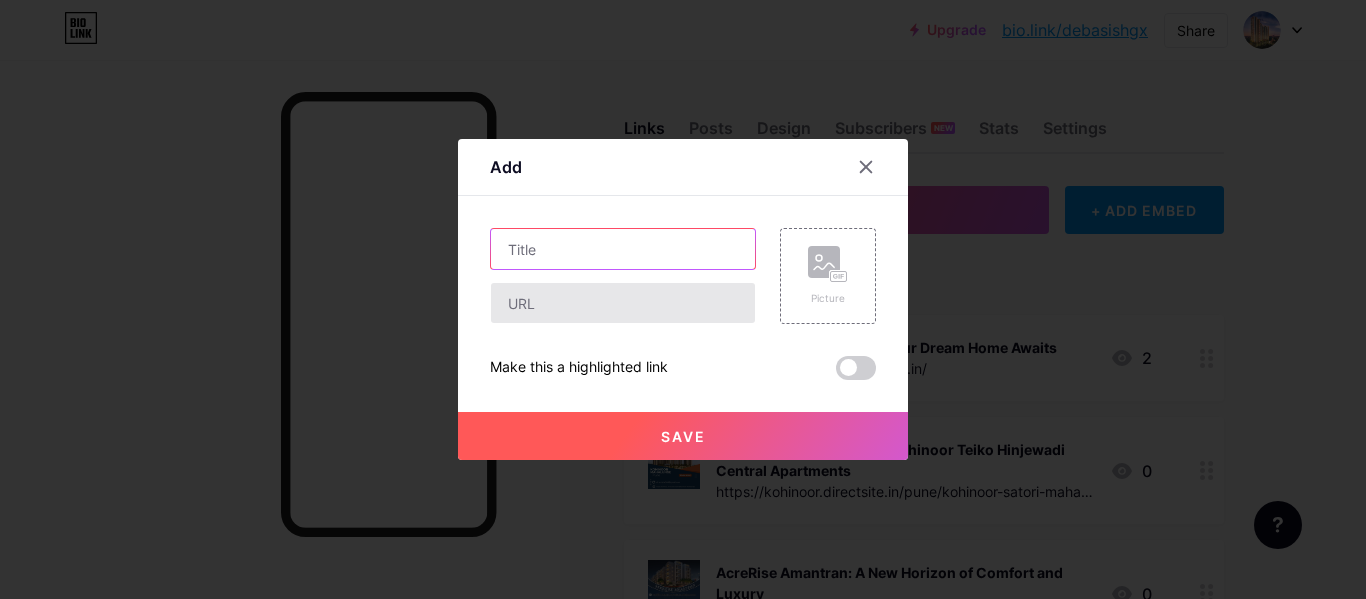 paste on "Kappa Aamar Bari: Your Dream Home in Chinar Park" 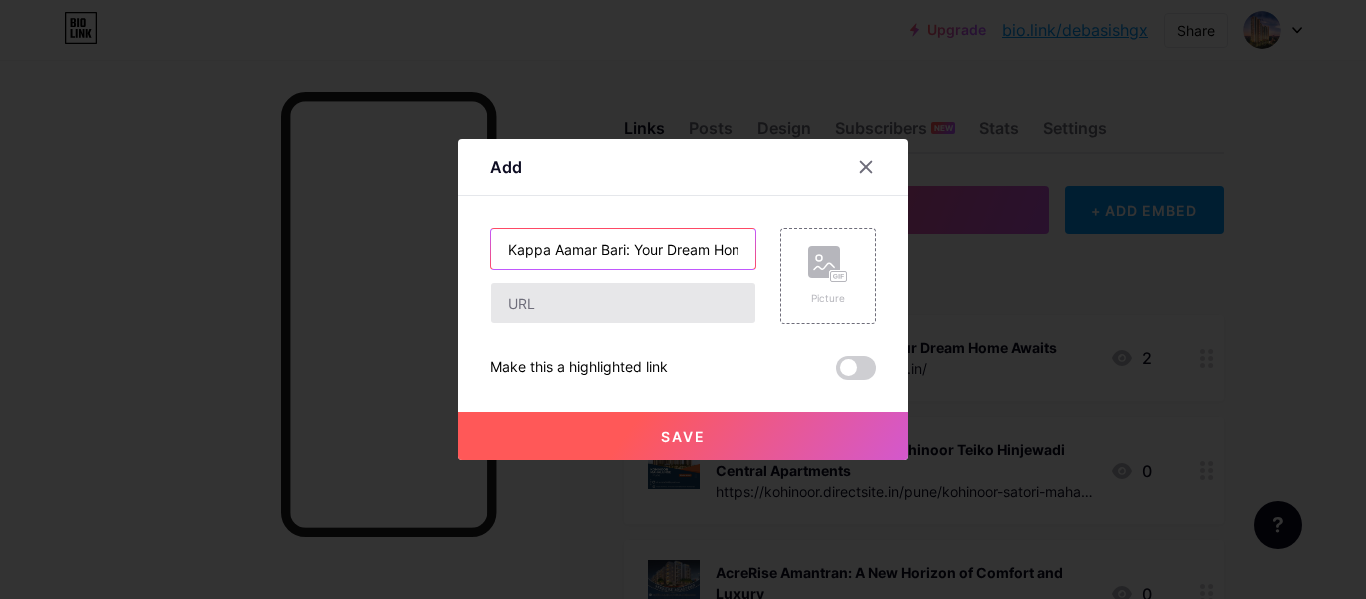 scroll, scrollTop: 0, scrollLeft: 112, axis: horizontal 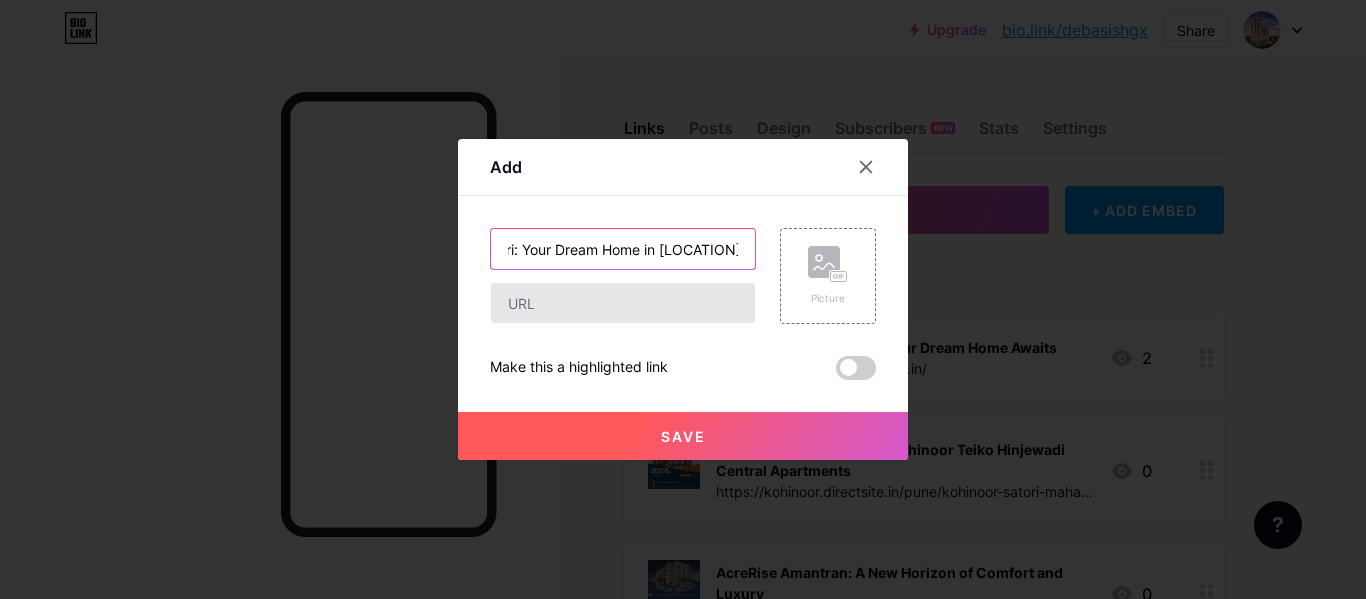 type on "Kappa Aamar Bari: Your Dream Home in Chinar Park" 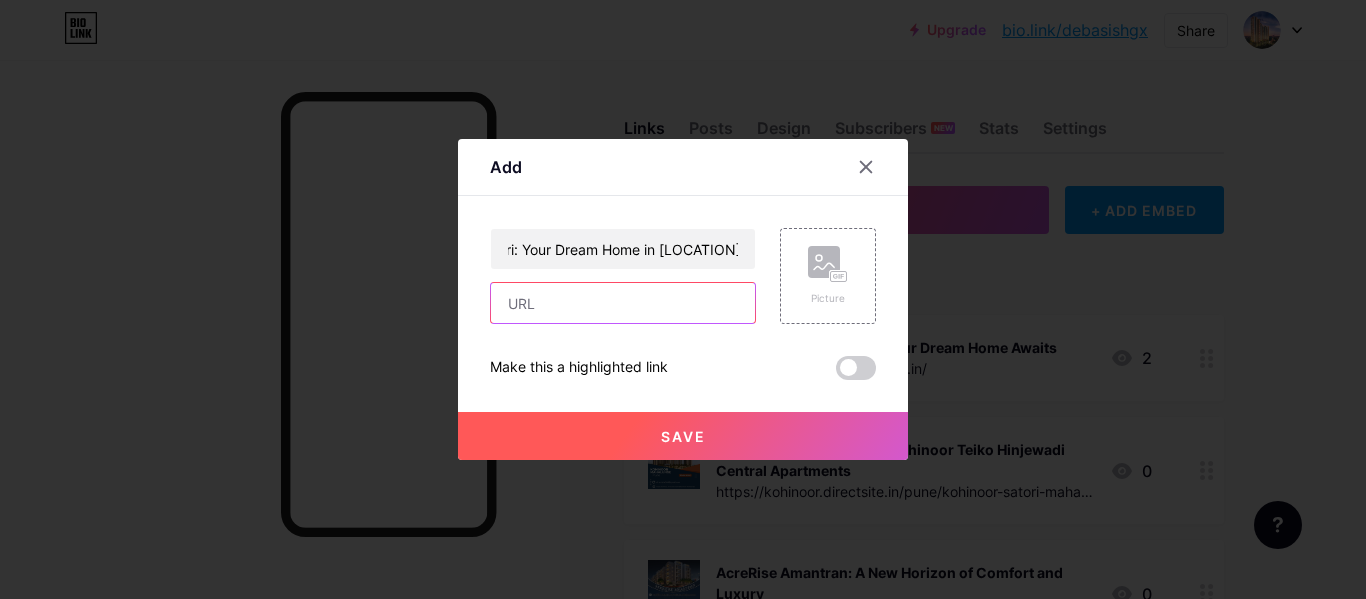 click at bounding box center [623, 303] 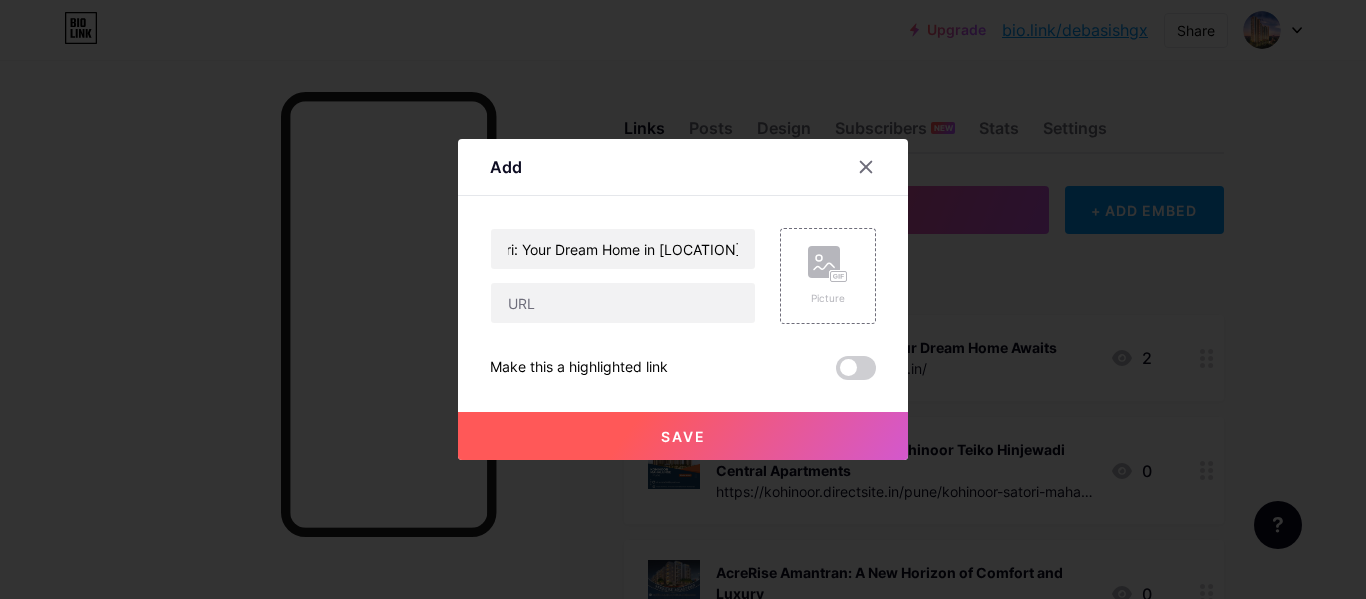 scroll, scrollTop: 0, scrollLeft: 0, axis: both 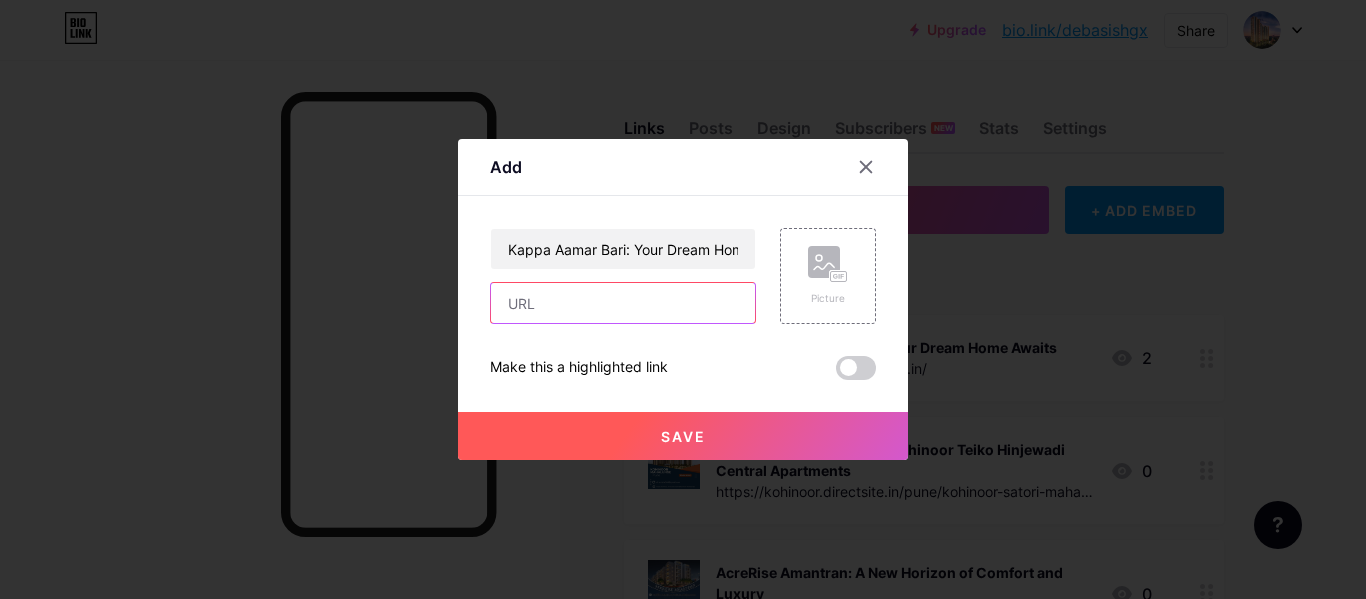 paste on "https://kappa-aamar-bari.mavenoak.in/" 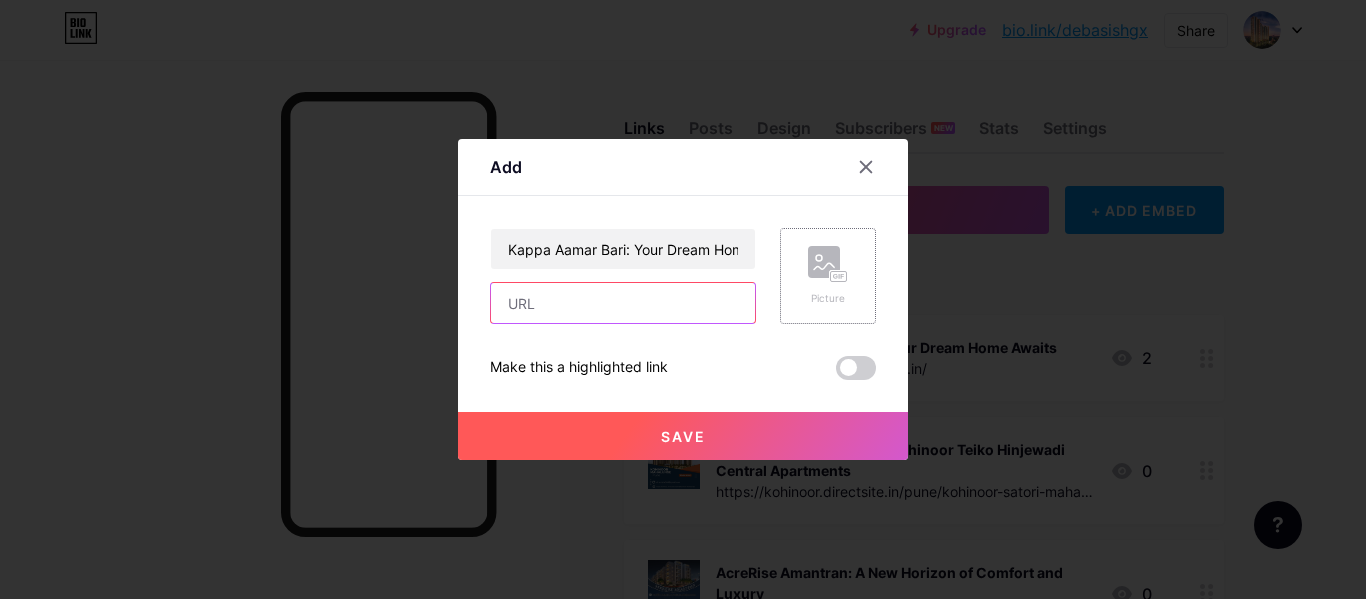 type on "https://kappa-aamar-bari.mavenoak.in/" 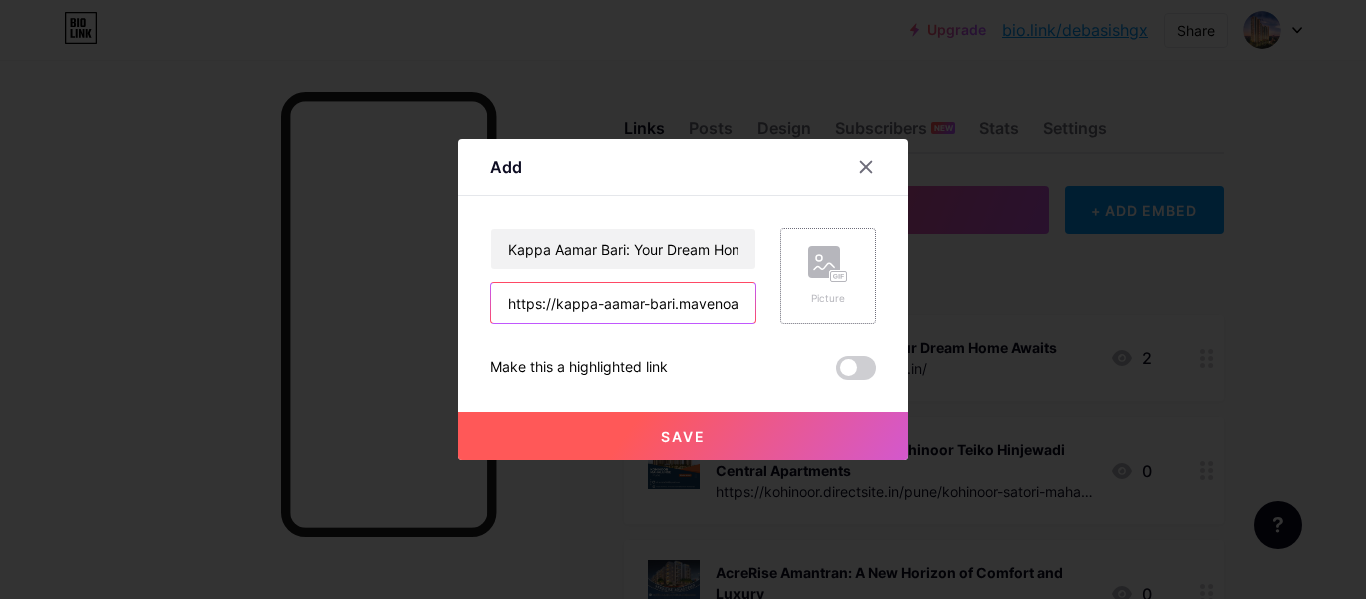 scroll, scrollTop: 0, scrollLeft: 29, axis: horizontal 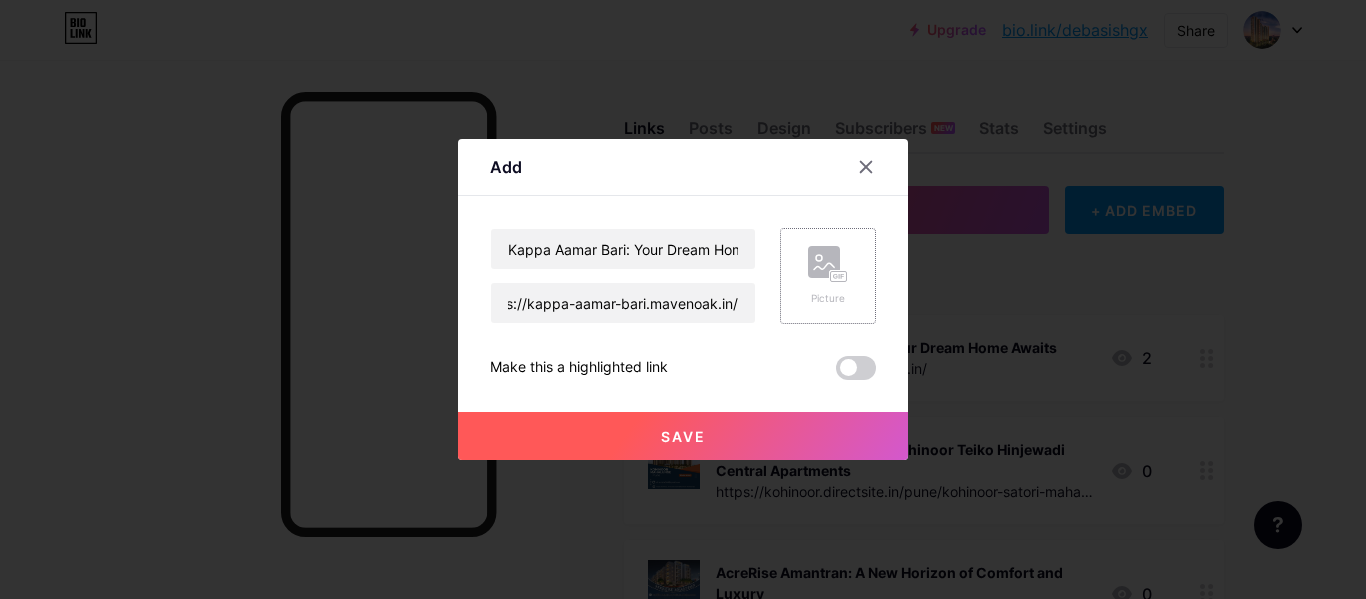 click 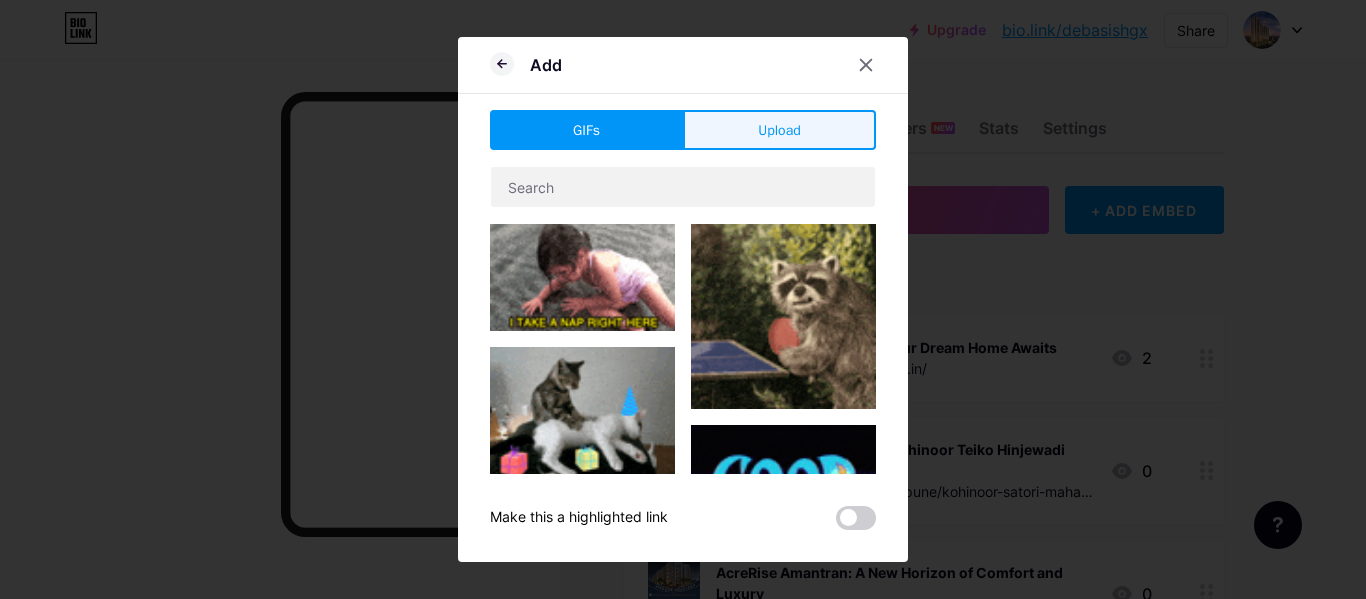 click on "Upload" at bounding box center [779, 130] 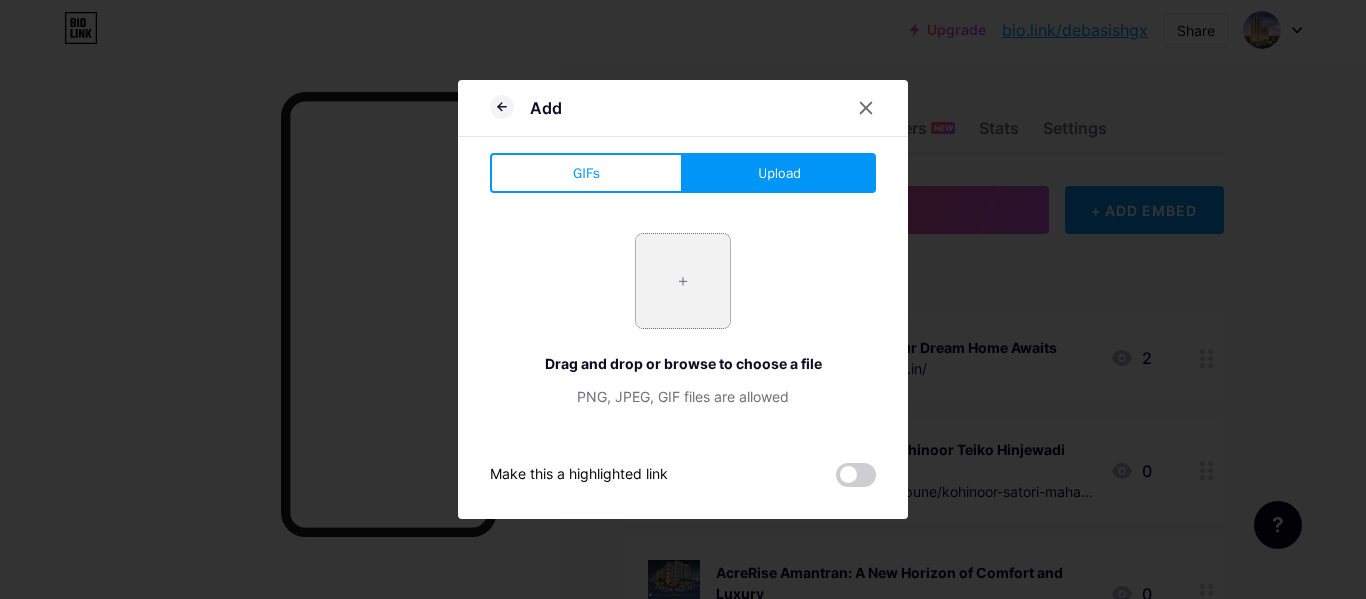 click at bounding box center [683, 281] 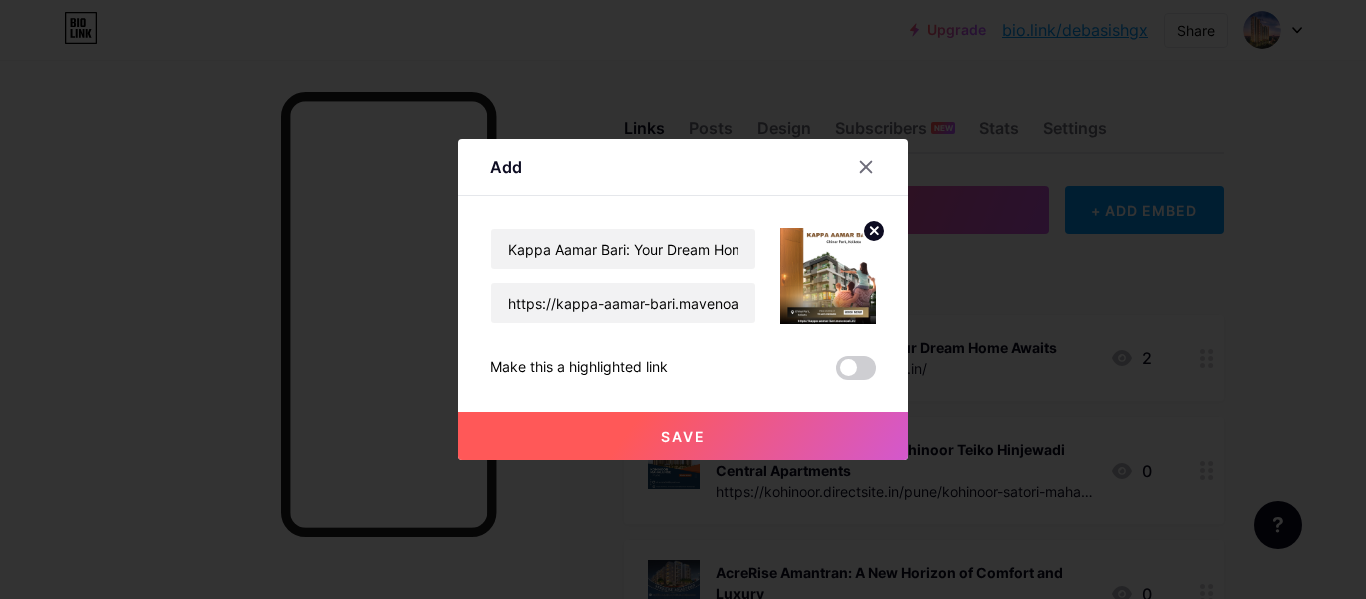 click on "Save" at bounding box center [683, 436] 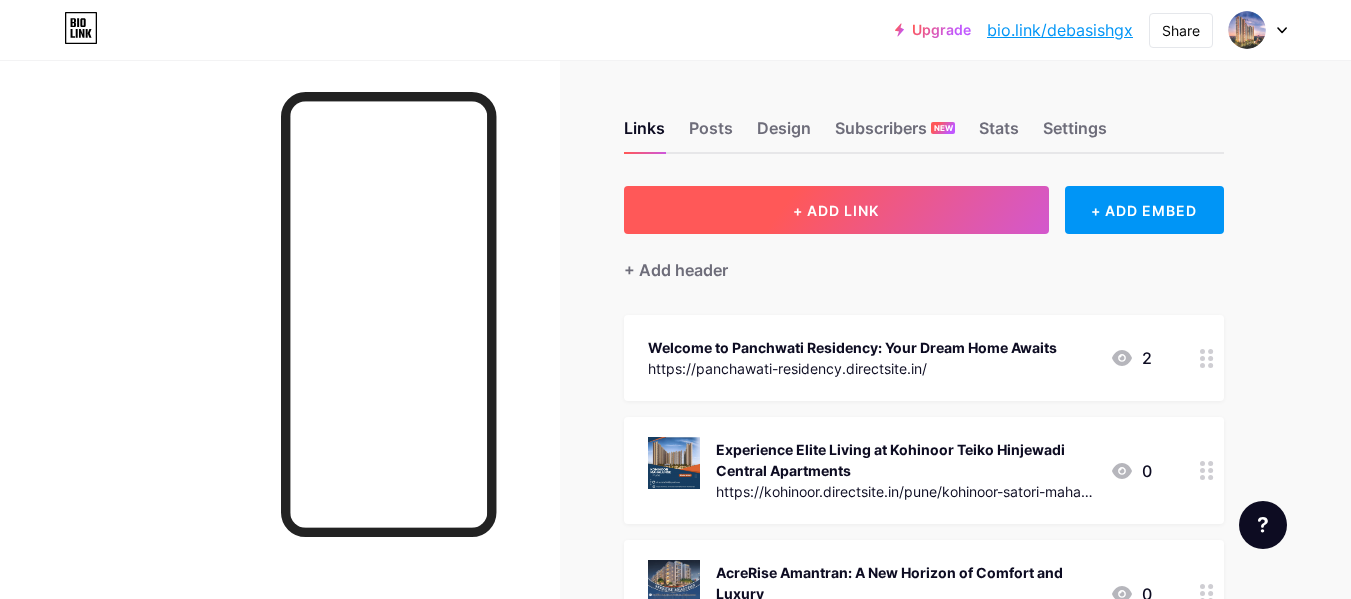 click on "+ ADD LINK" at bounding box center [836, 210] 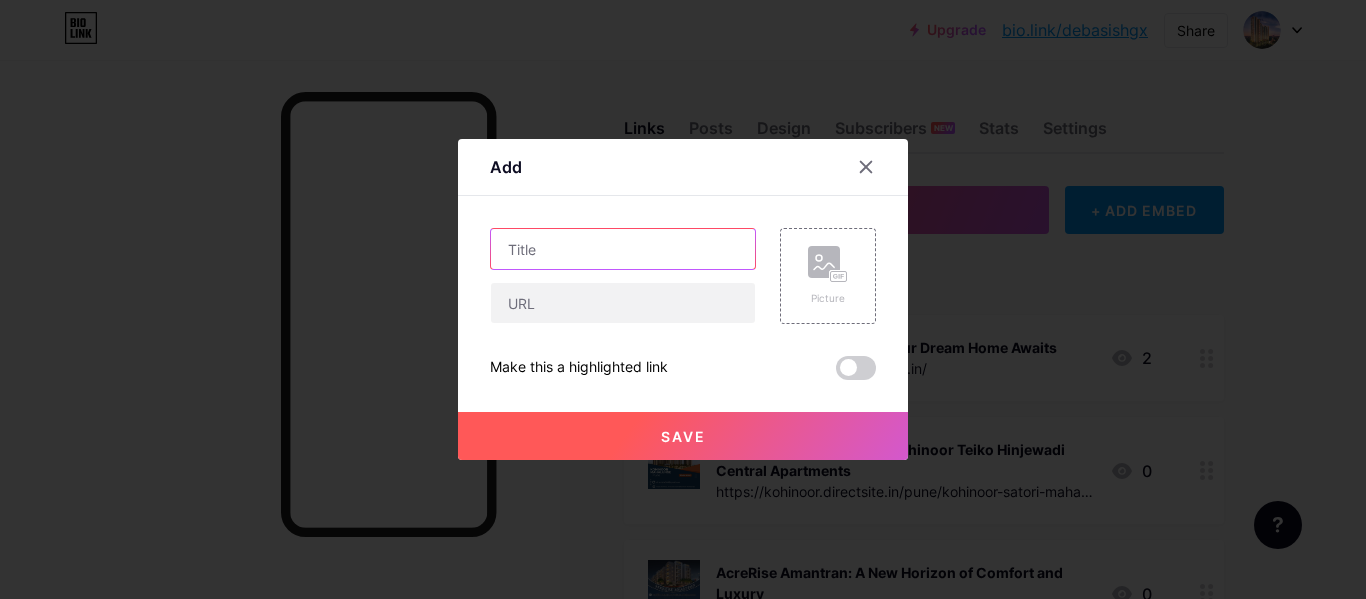 click at bounding box center (623, 249) 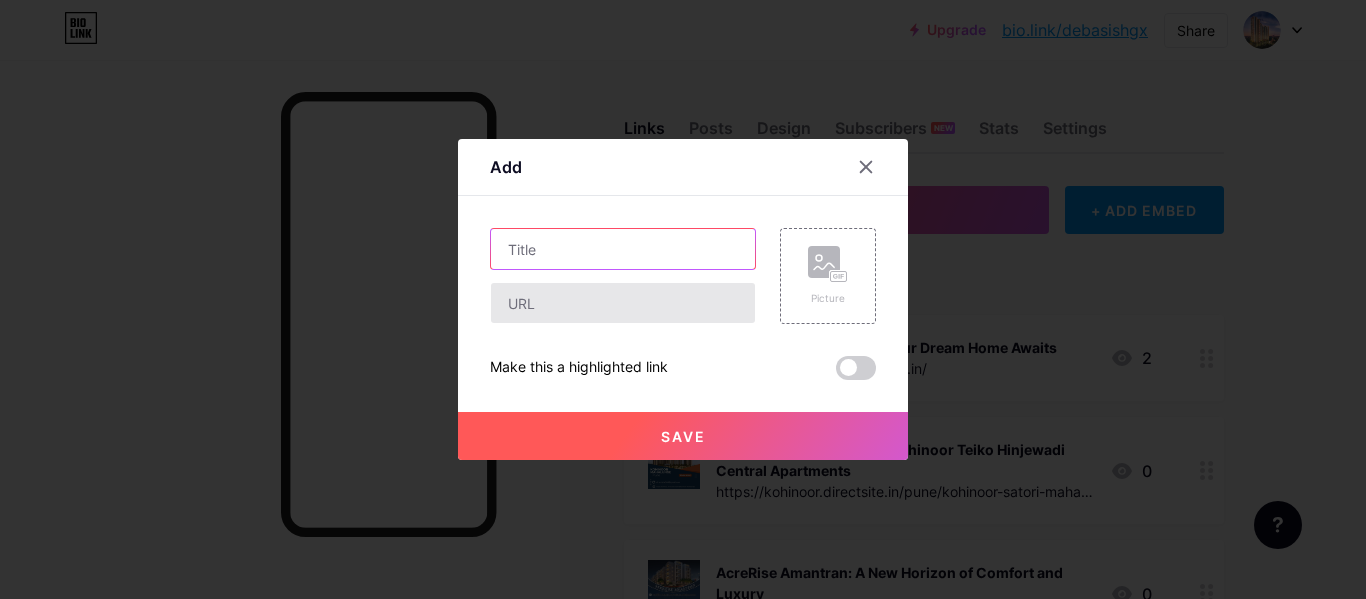 paste on "Rechi Anandi View – Your Ideal Home Awaits in Rajarhat" 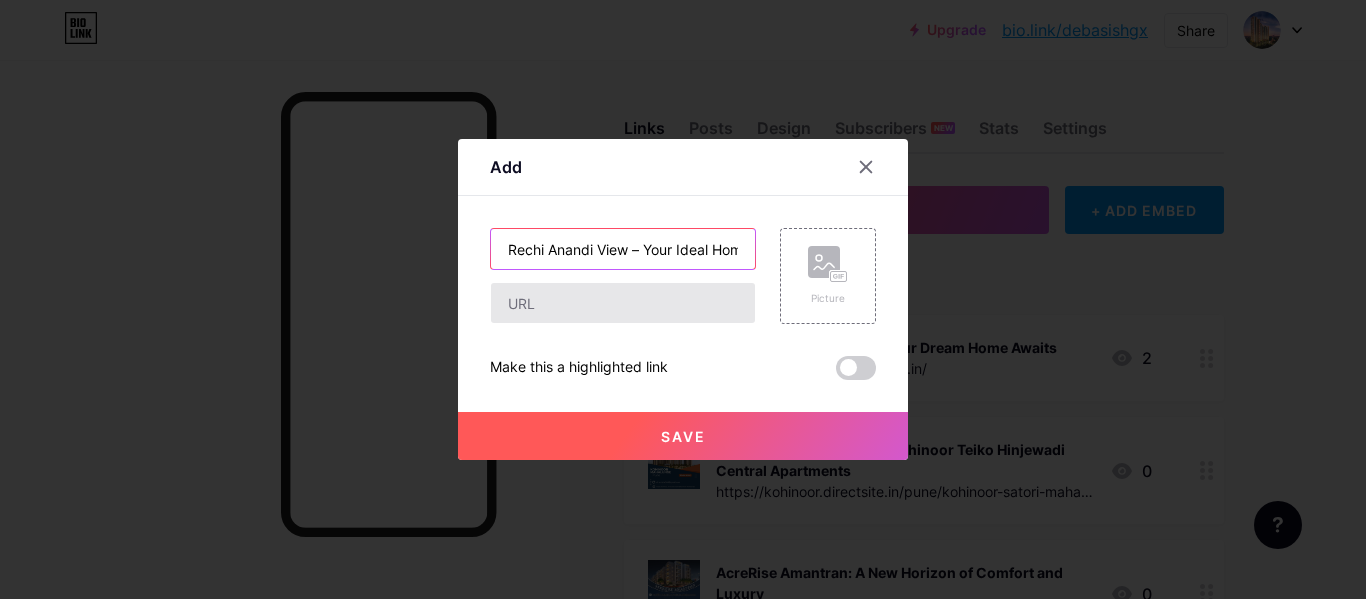 scroll, scrollTop: 0, scrollLeft: 137, axis: horizontal 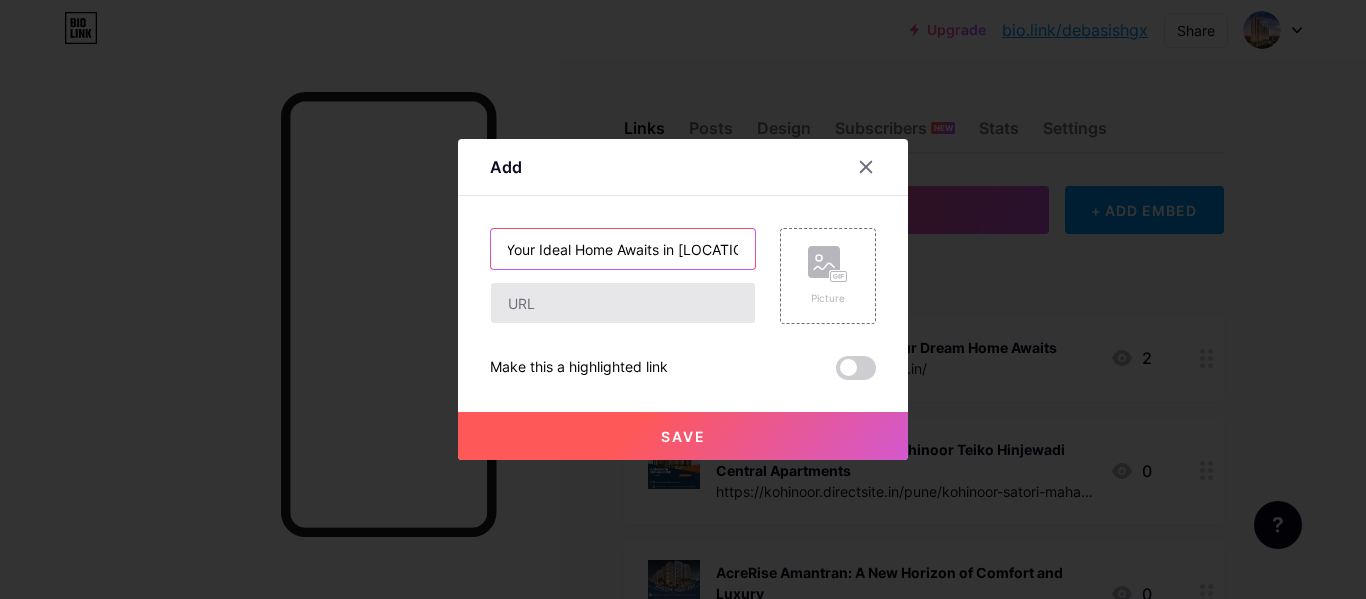 type on "Rechi Anandi View – Your Ideal Home Awaits in Rajarhat" 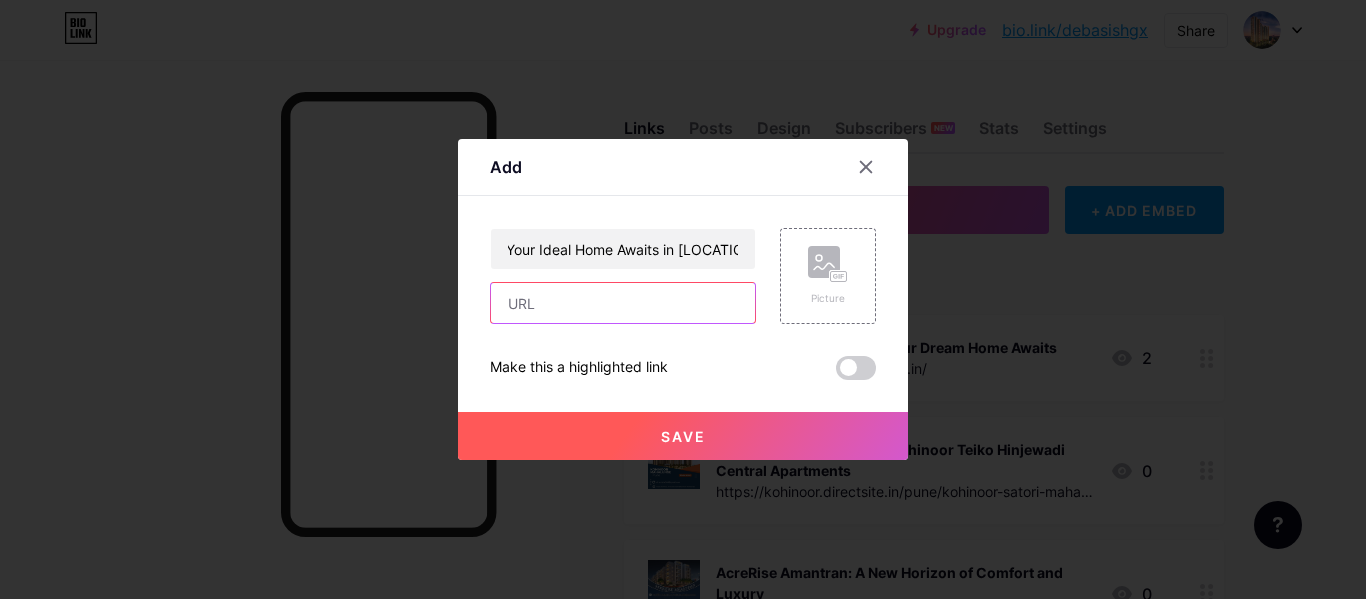 click at bounding box center [623, 303] 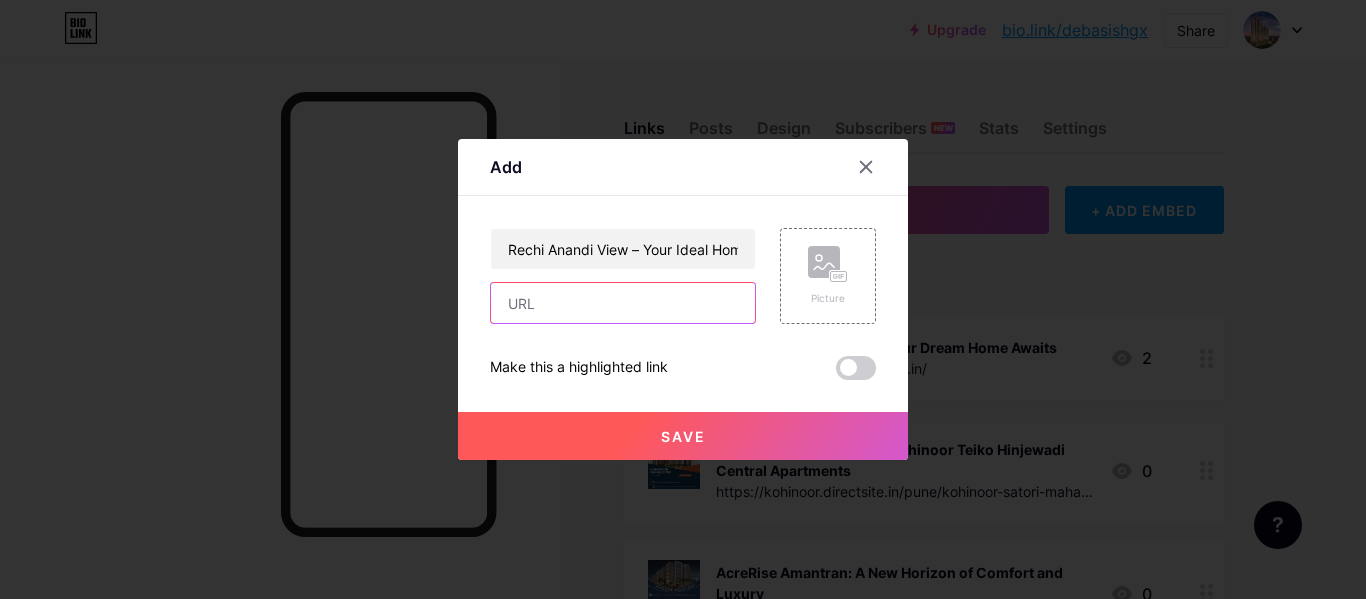 paste on "https://rechi-anandi-view.mavenoak.in/" 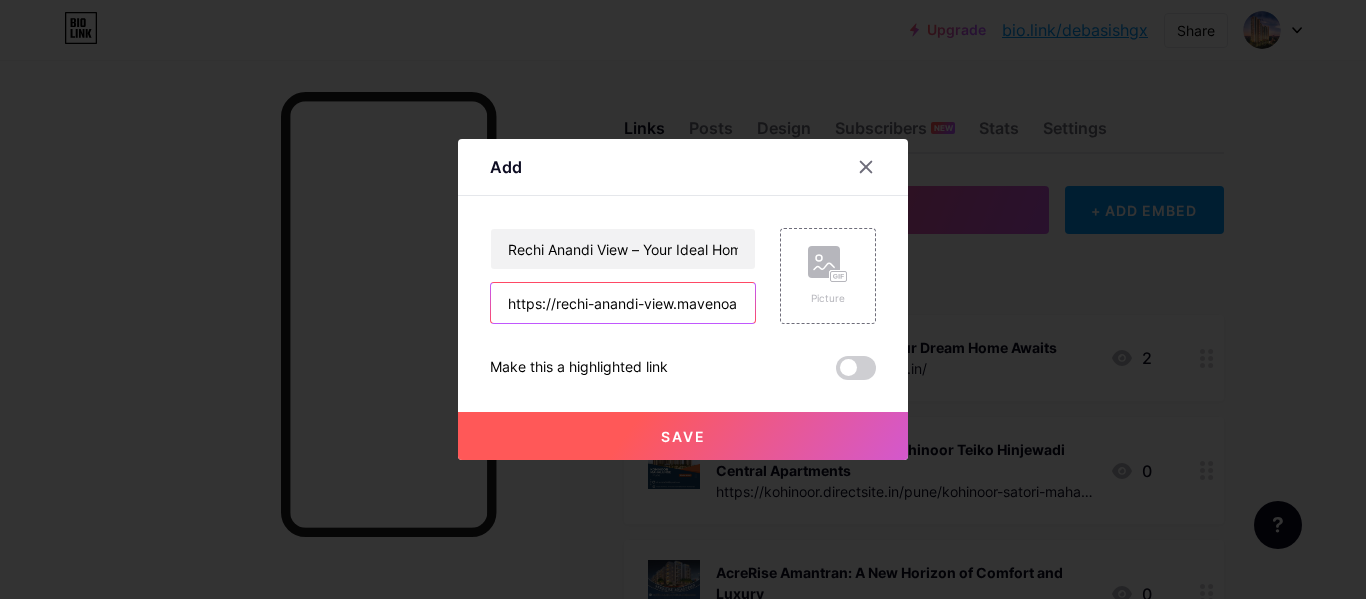 scroll, scrollTop: 0, scrollLeft: 29, axis: horizontal 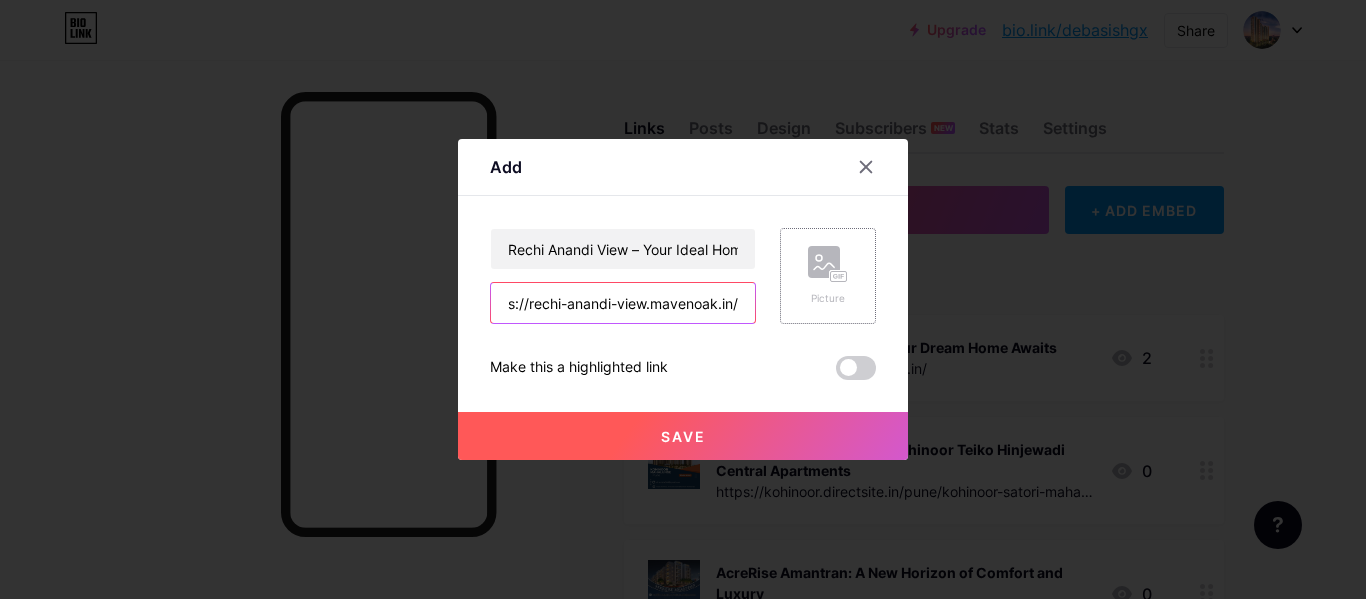 type on "https://rechi-anandi-view.mavenoak.in/" 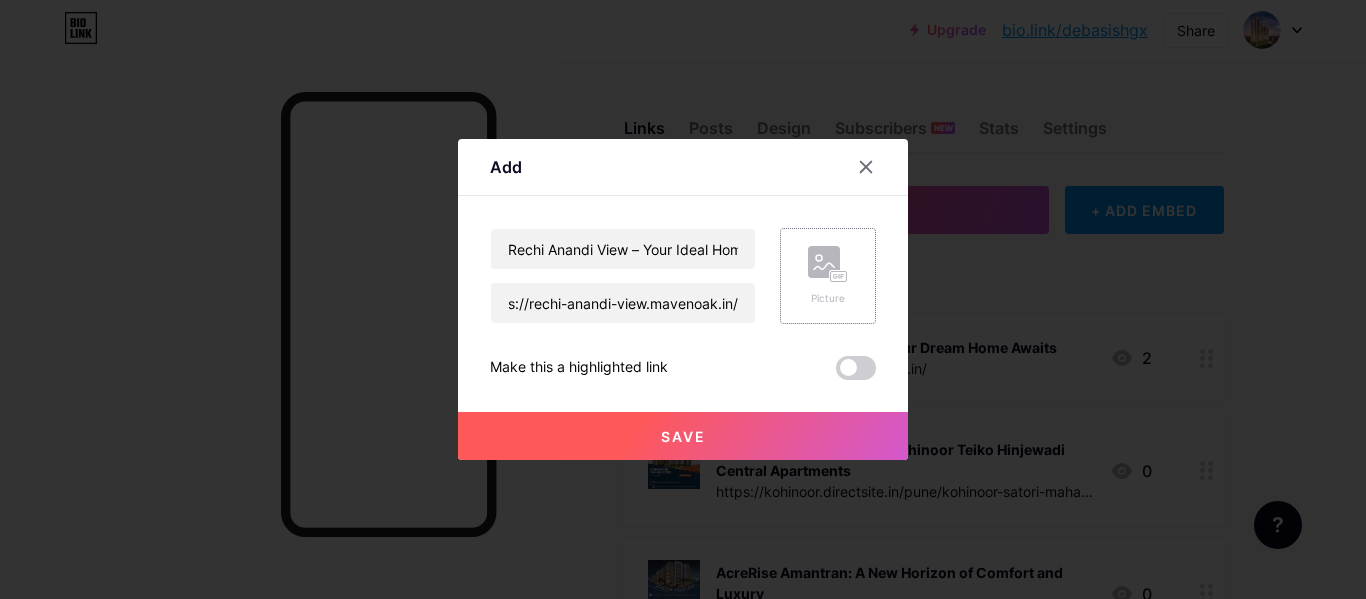 click on "Picture" at bounding box center [828, 276] 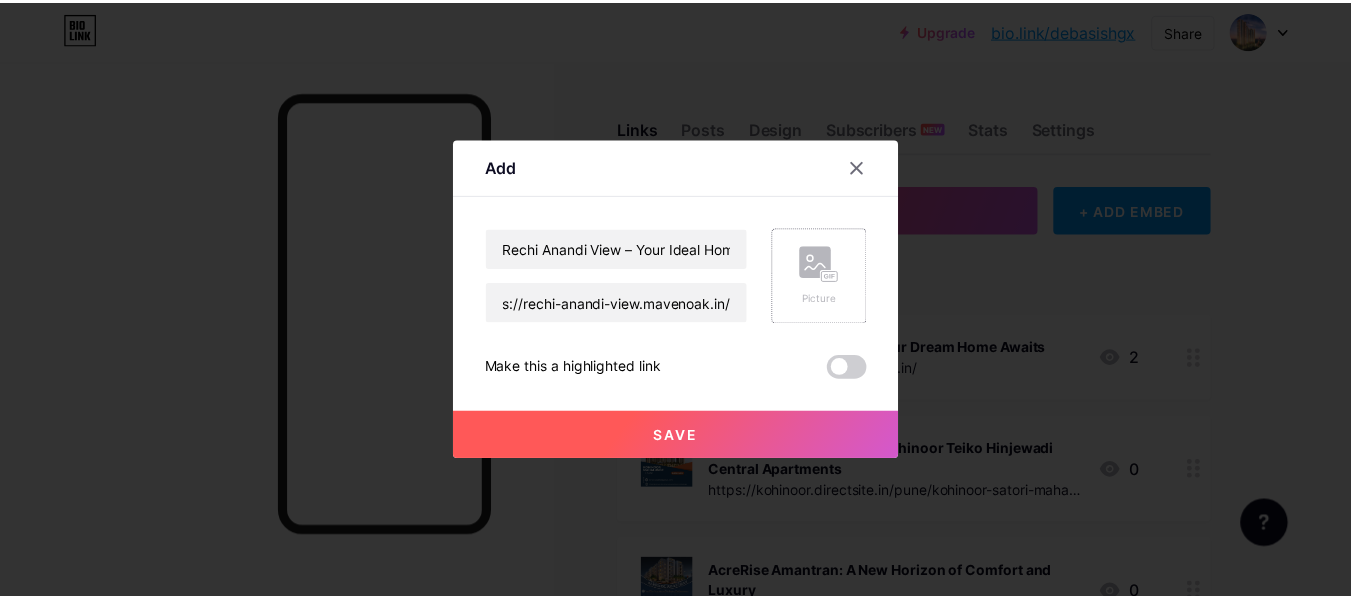 scroll, scrollTop: 0, scrollLeft: 0, axis: both 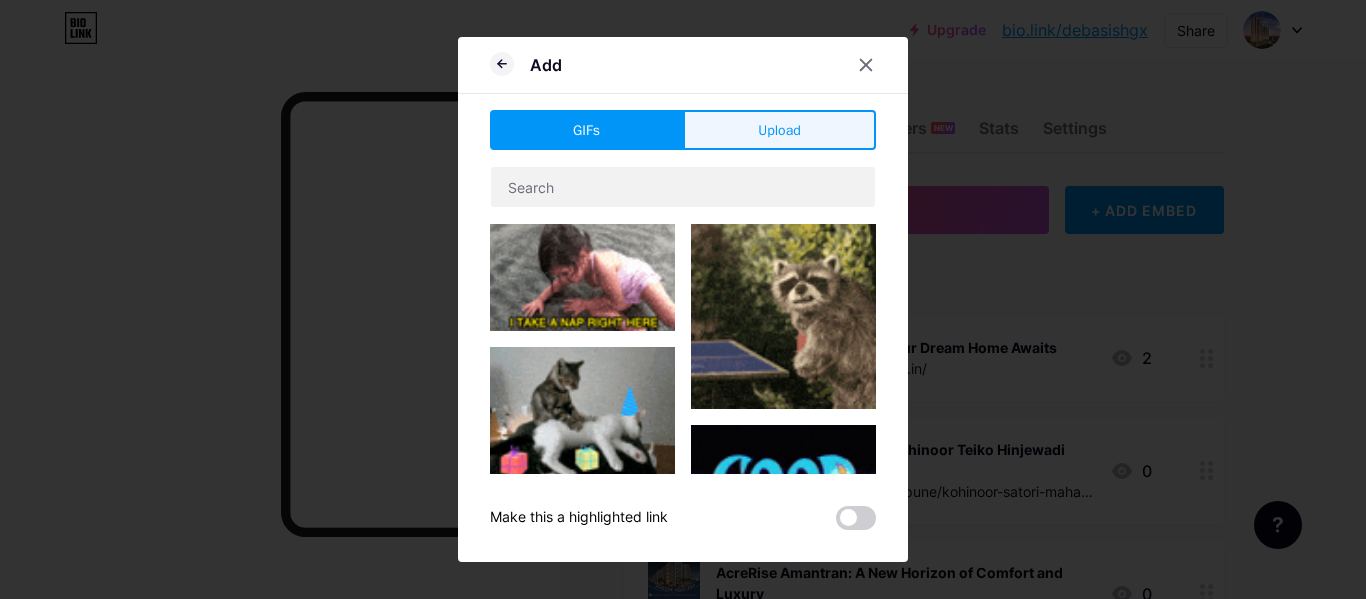 click on "Add       GIFs     Upload       Content
YouTube
Play YouTube video without leaving your page.
ADD
Vimeo
Play Vimeo video without leaving your page.
ADD
Tiktok
Grow your TikTok following
ADD
Tweet
Embed a tweet.
ADD
Reddit
Showcase your Reddit profile
ADD
Spotify
Embed Spotify to play the preview of a track.
ADD
Twitch
Play Twitch video without leaving your page.
ADD
ADD" at bounding box center [683, 299] 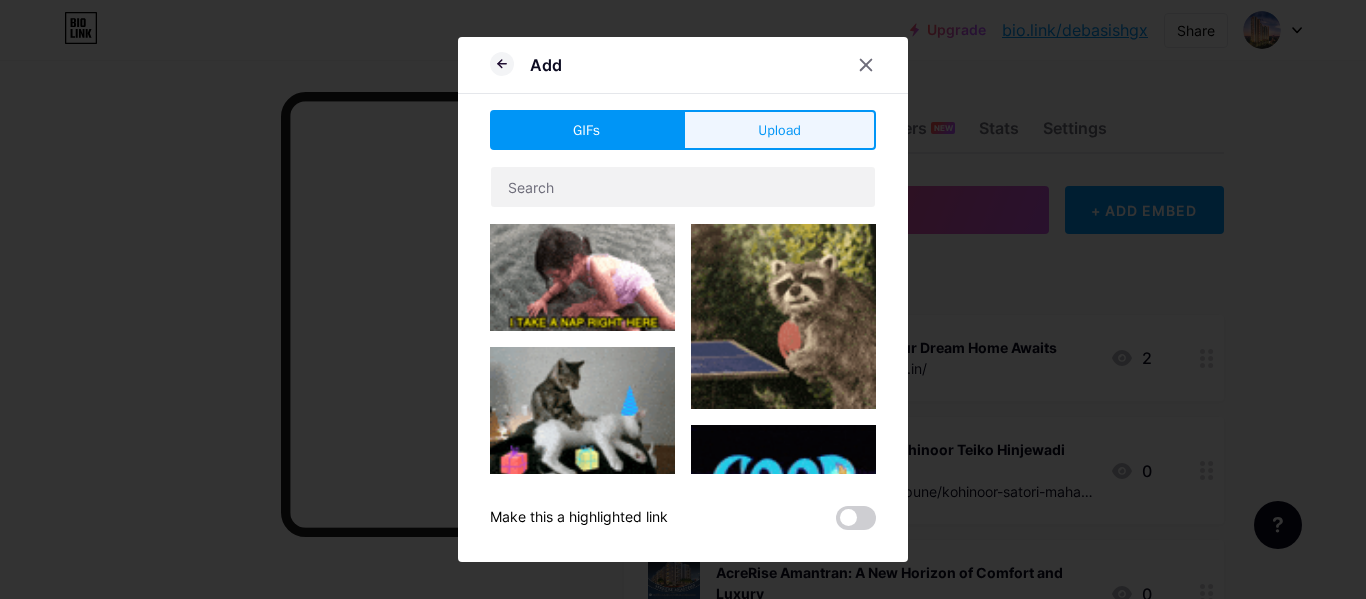 click on "Upload" at bounding box center (779, 130) 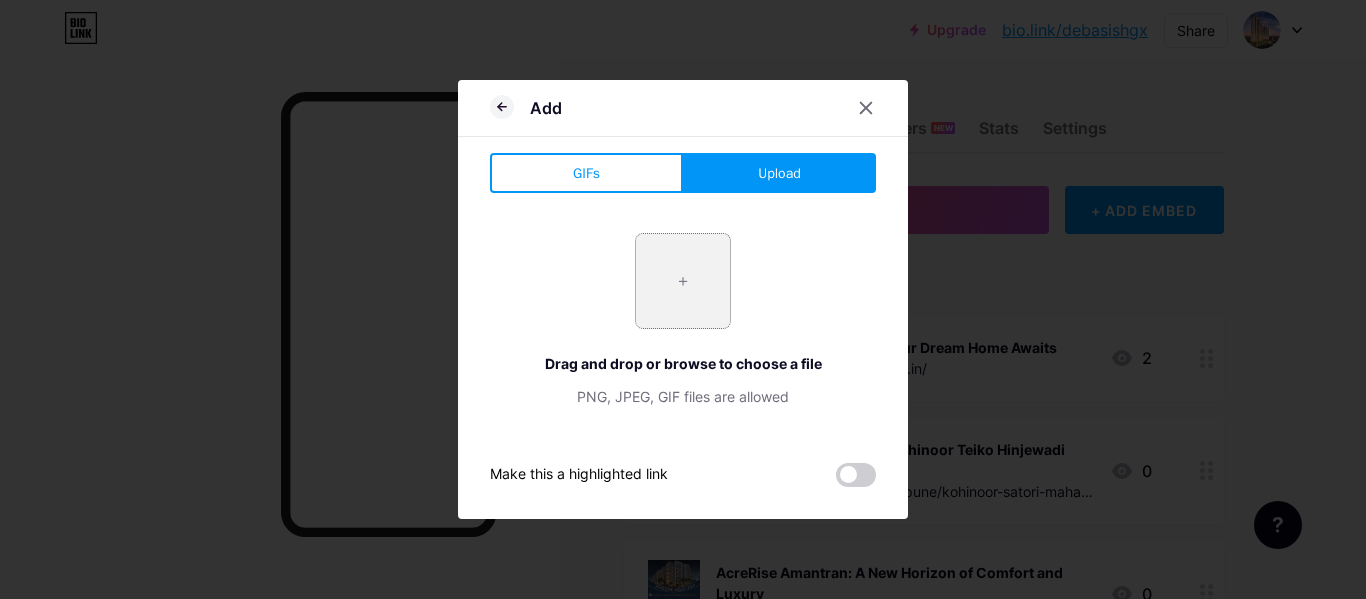 click at bounding box center (683, 281) 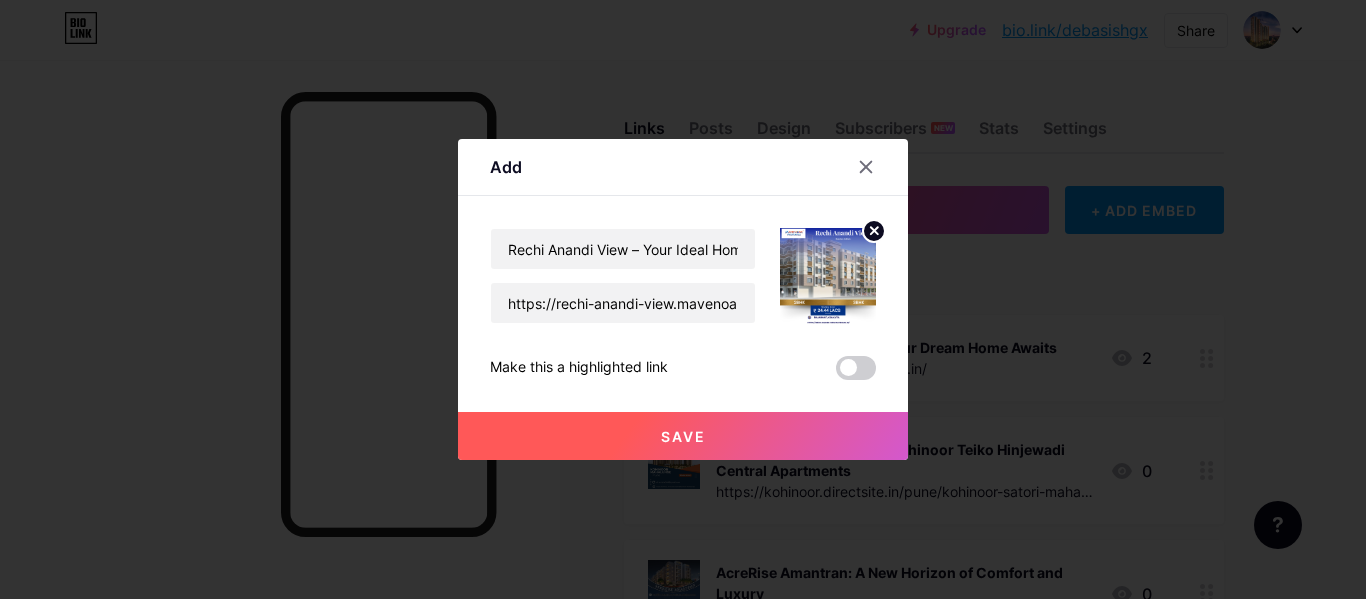 click on "Save" at bounding box center [683, 436] 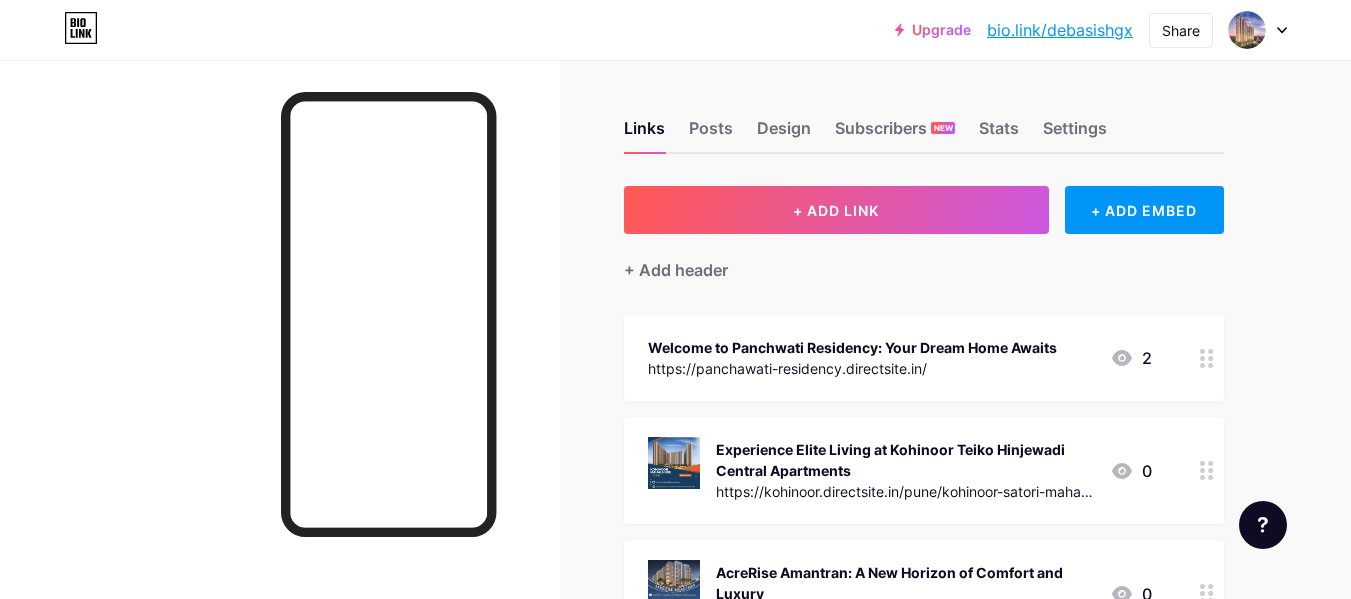 drag, startPoint x: 1032, startPoint y: 259, endPoint x: 1023, endPoint y: 29, distance: 230.17603 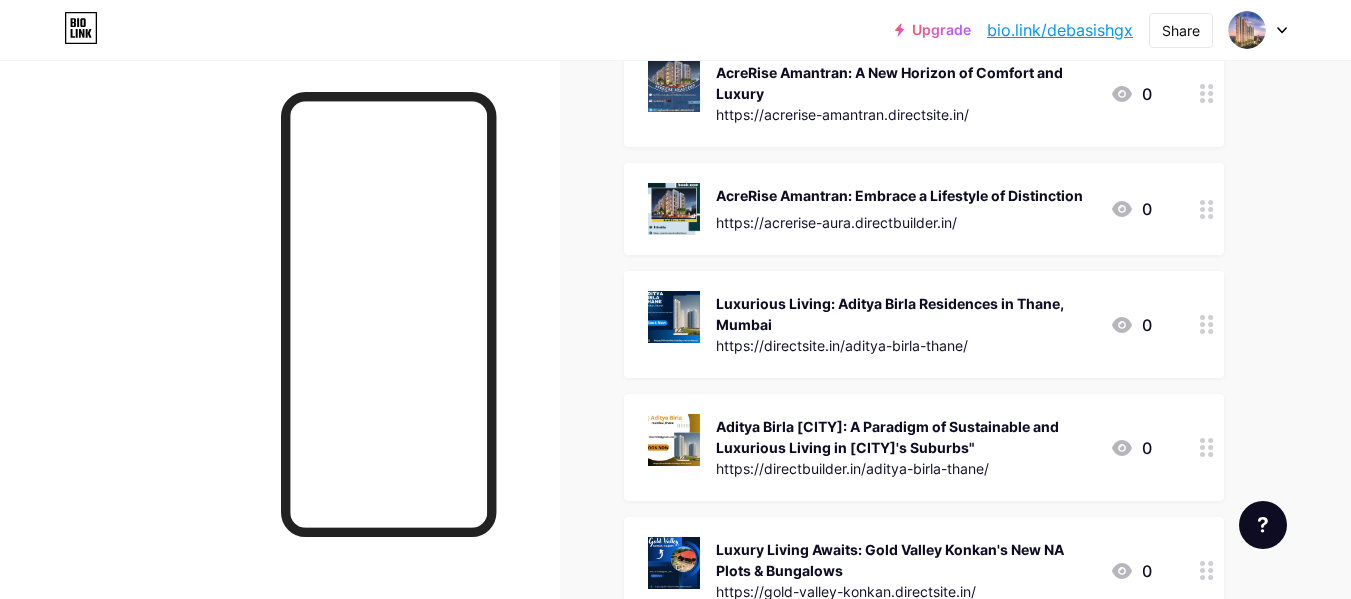 scroll, scrollTop: 0, scrollLeft: 0, axis: both 